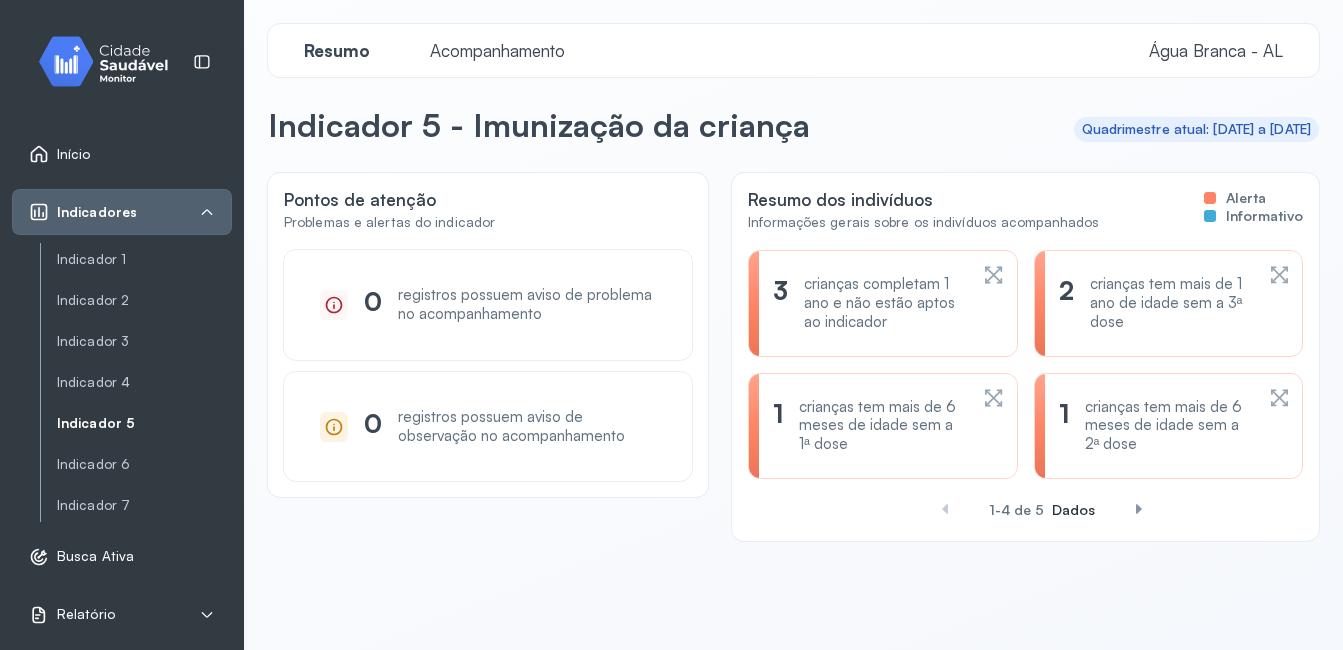 scroll, scrollTop: 0, scrollLeft: 0, axis: both 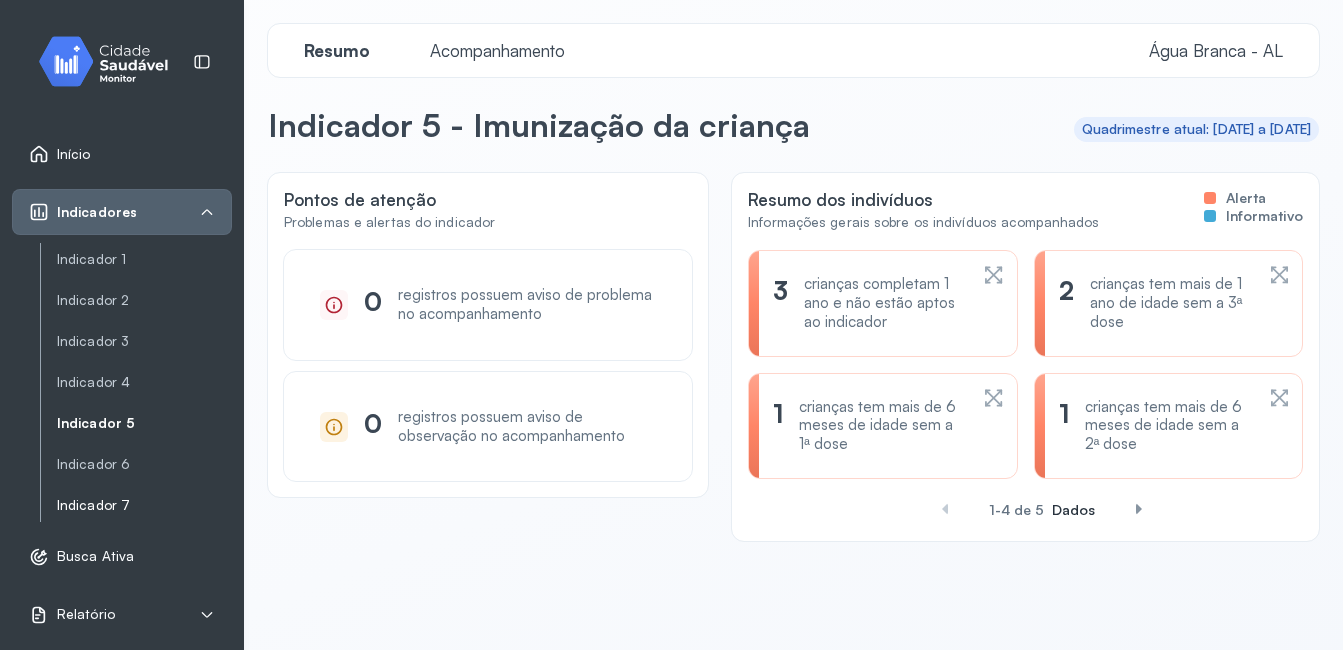 click on "Indicador 7" at bounding box center (144, 505) 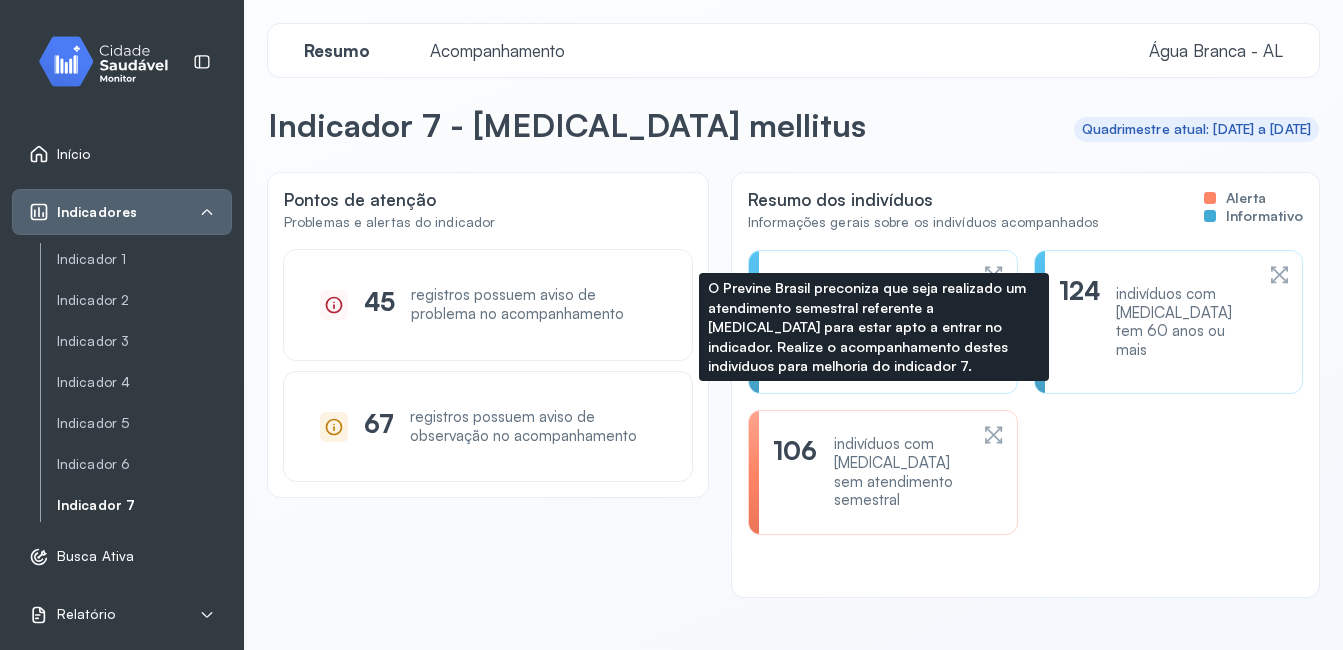 click on "106 indivíduos com [MEDICAL_DATA] sem atendimento semestral" at bounding box center (870, 472) 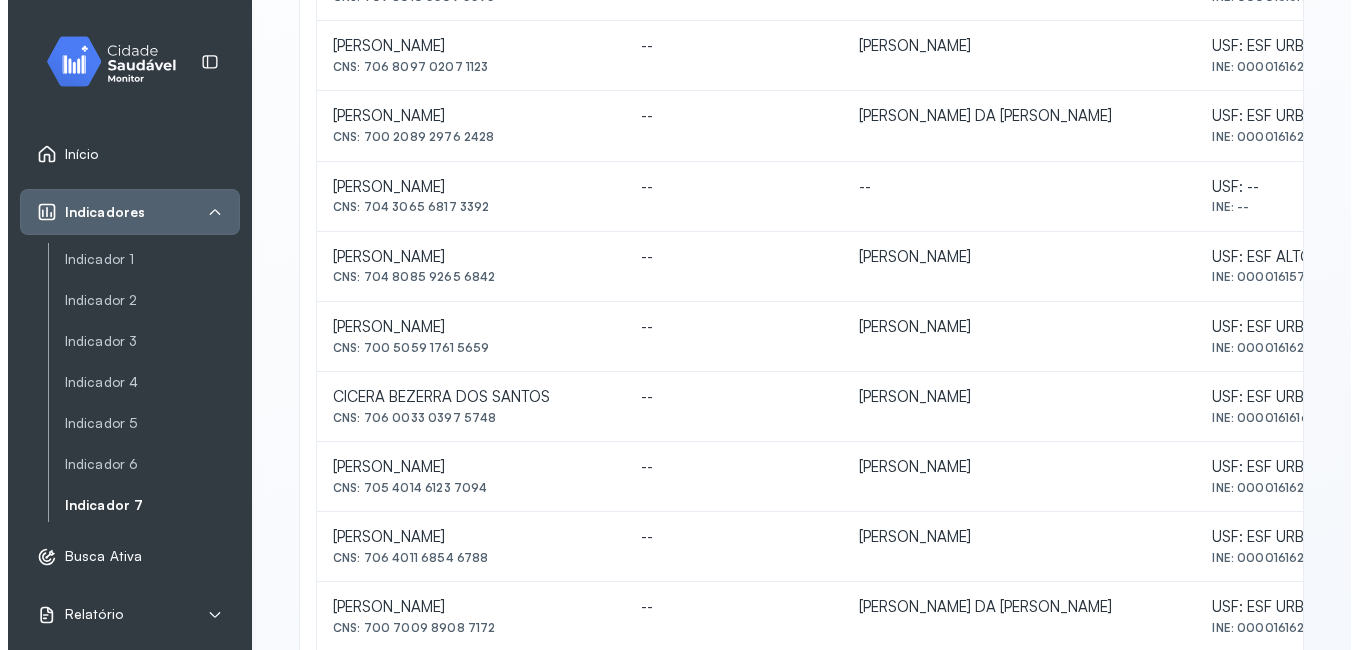 scroll, scrollTop: 73, scrollLeft: 0, axis: vertical 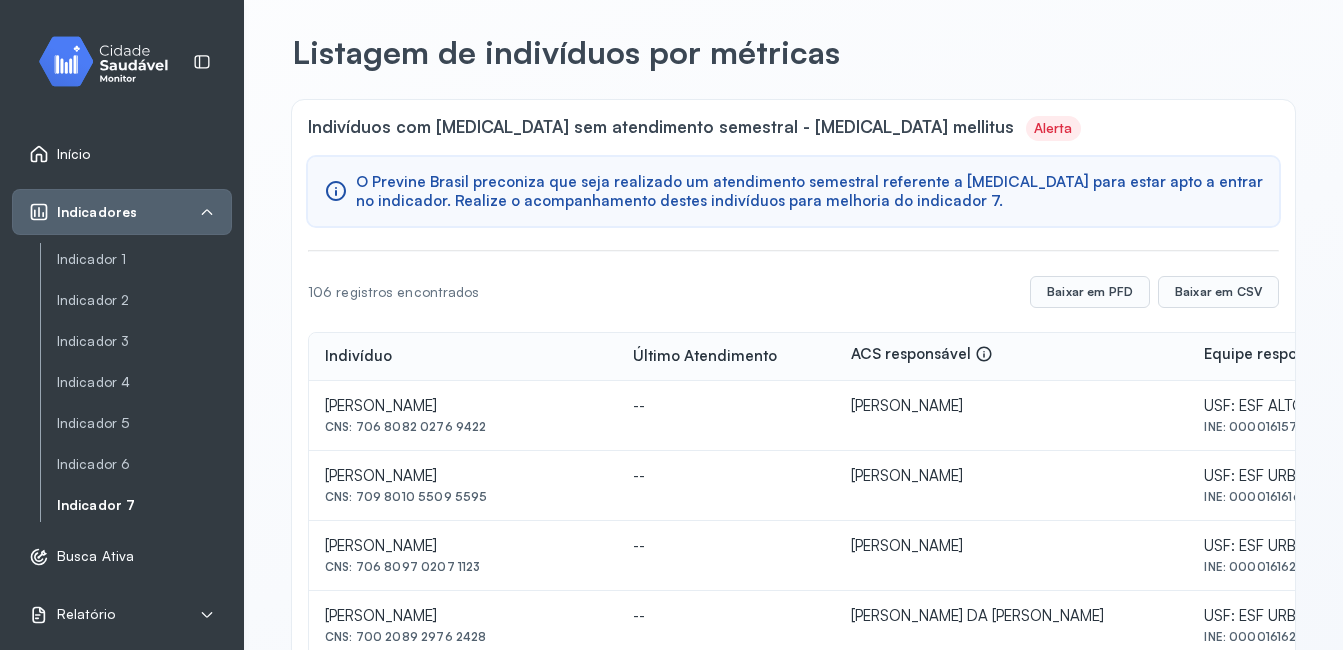 click on "Início" at bounding box center [74, 154] 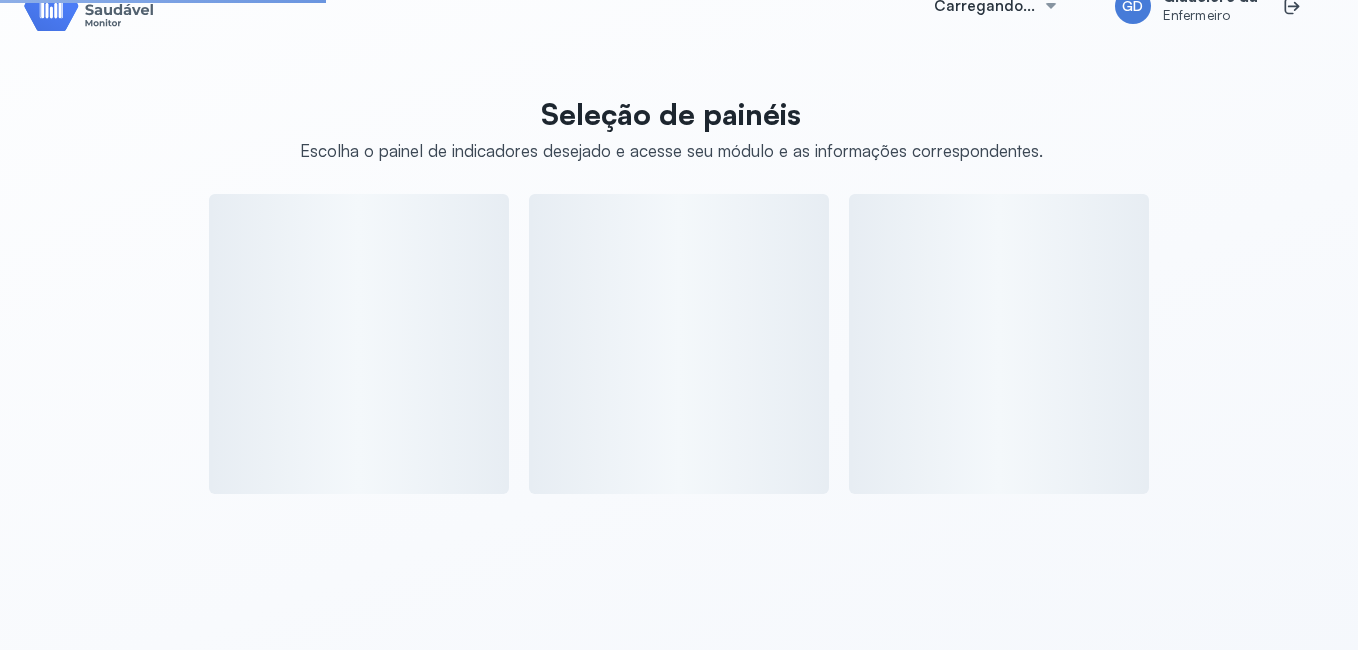 scroll, scrollTop: 73, scrollLeft: 0, axis: vertical 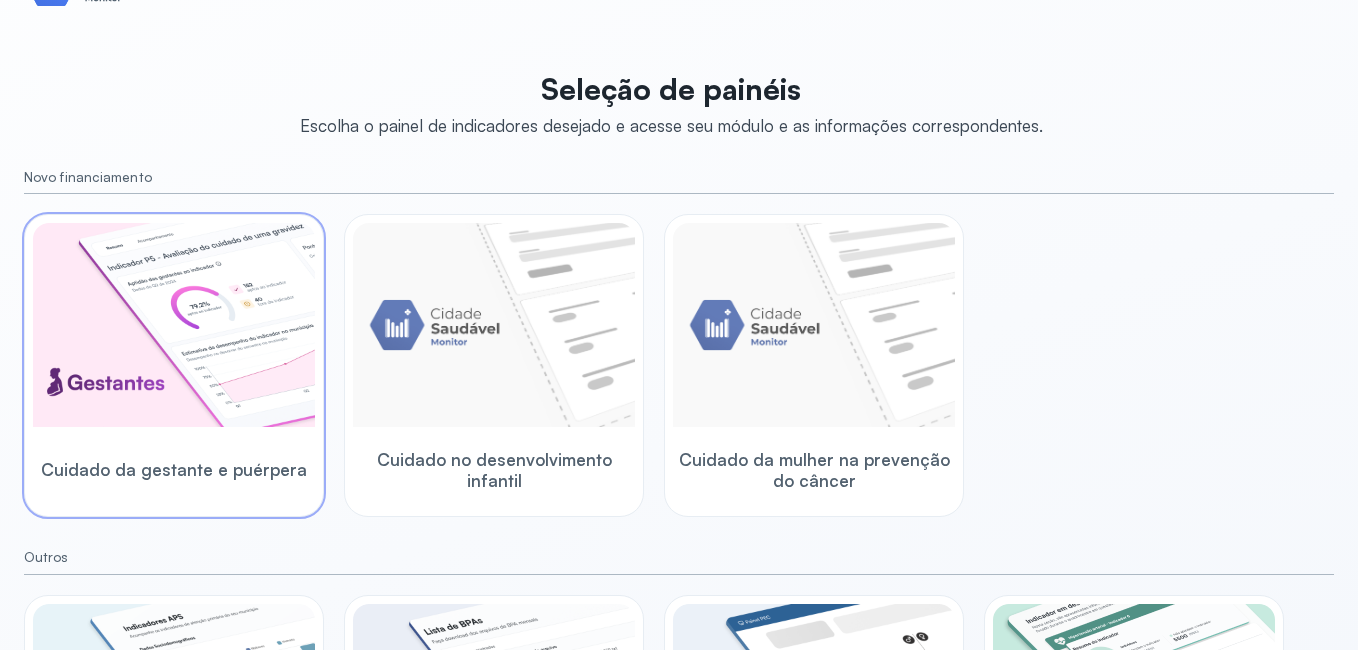 click at bounding box center (174, 325) 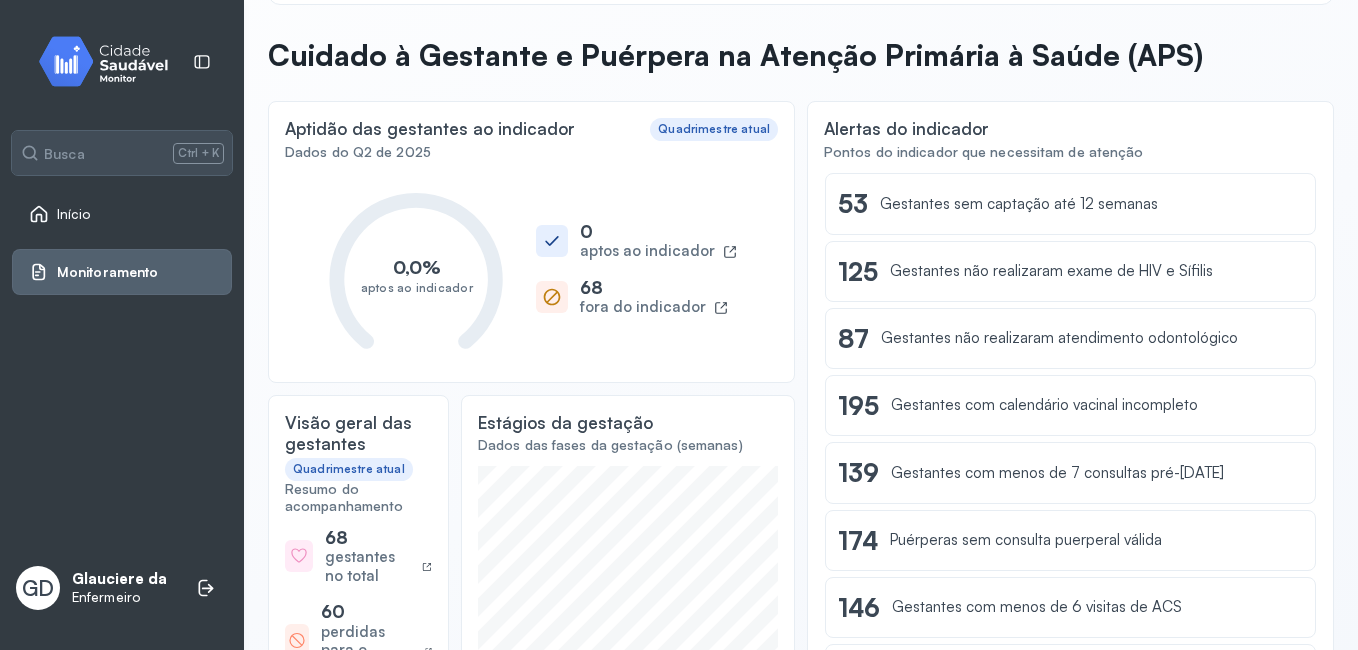 click on "0,0% aptos ao indicador" 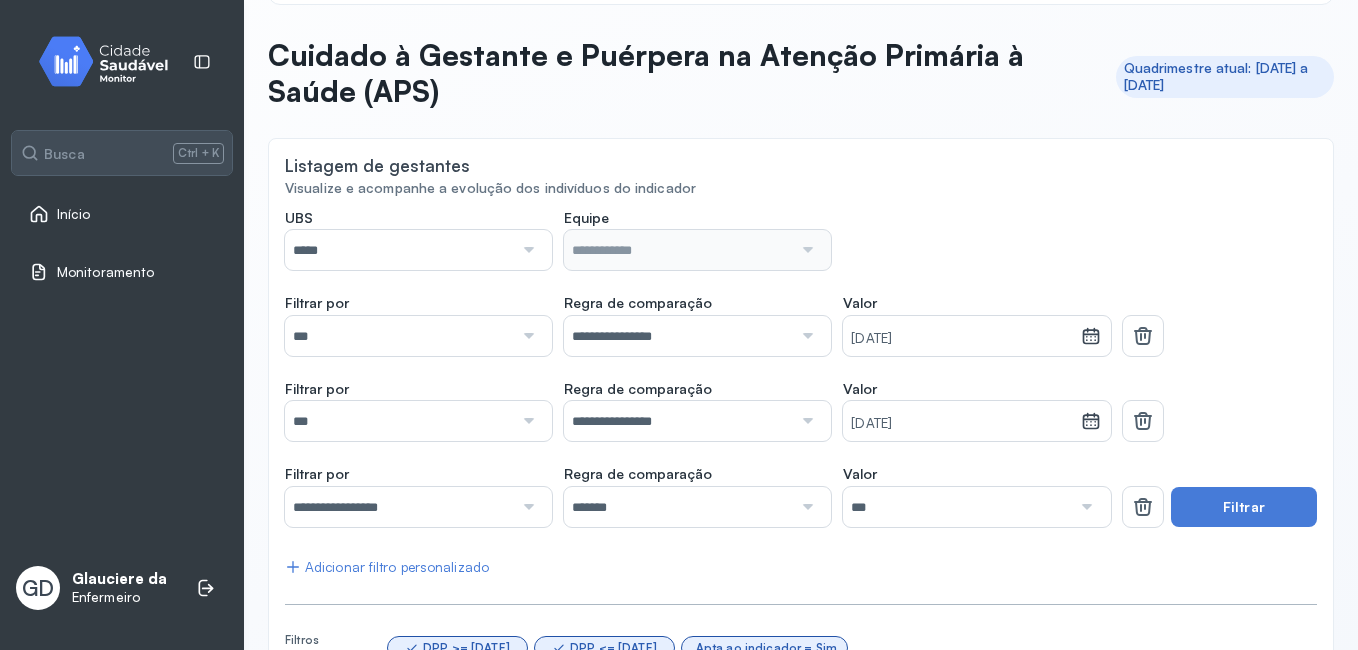 click on "Início" at bounding box center (122, 214) 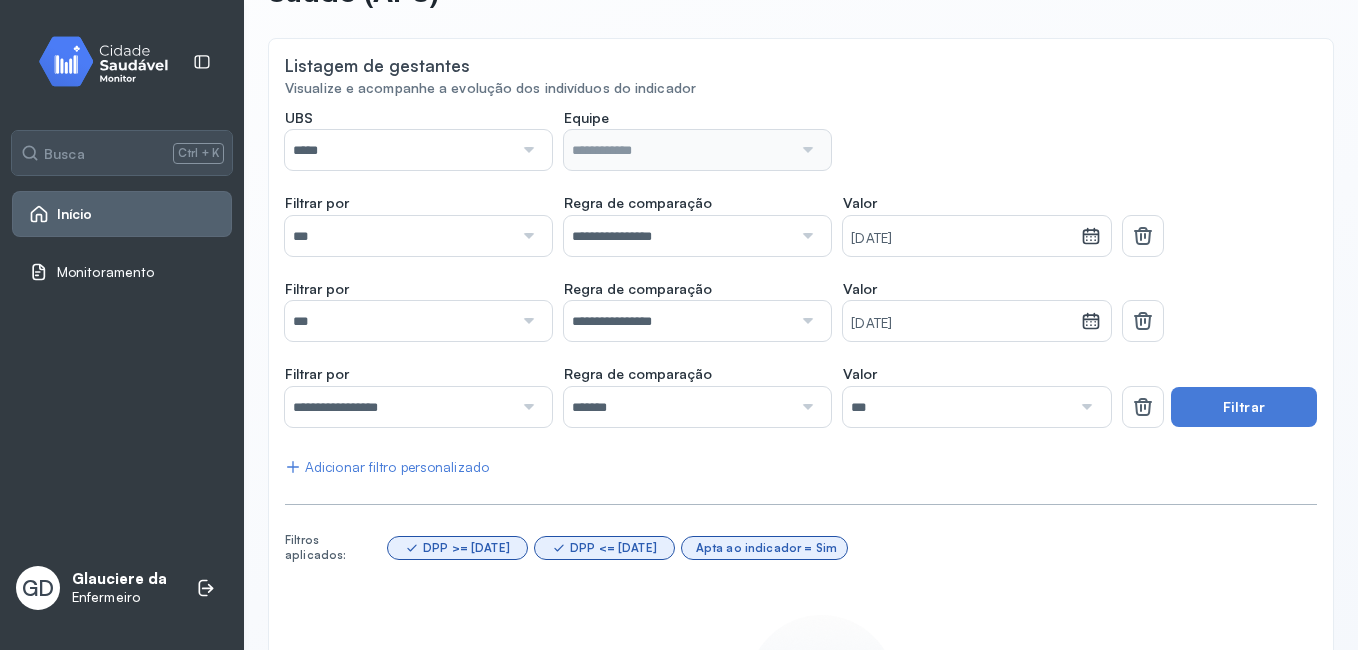 scroll, scrollTop: 73, scrollLeft: 0, axis: vertical 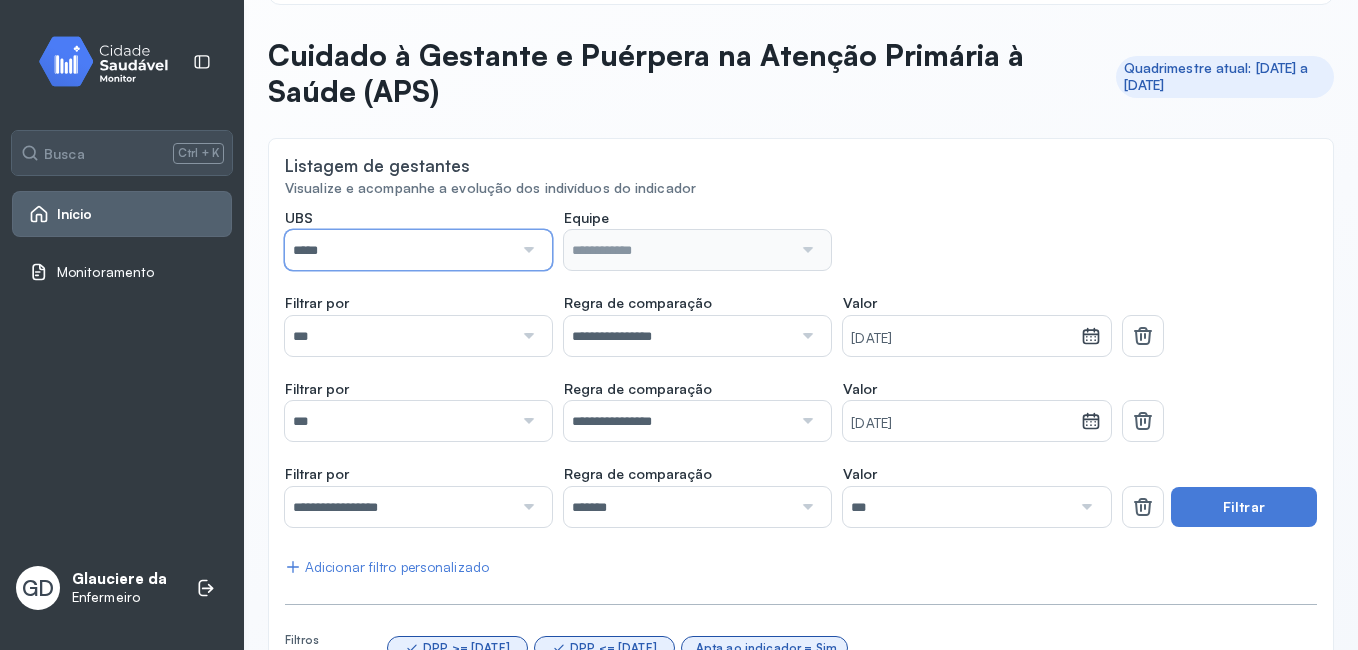 click on "*****" at bounding box center (399, 250) 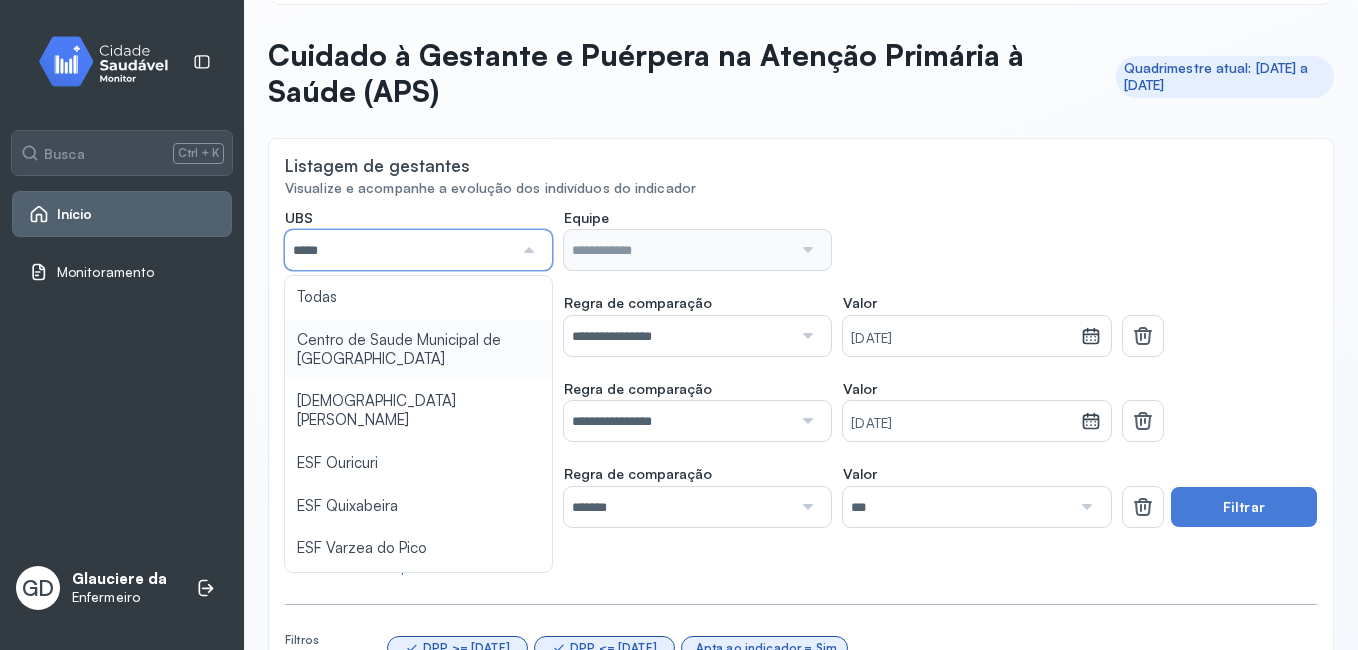 type on "**********" 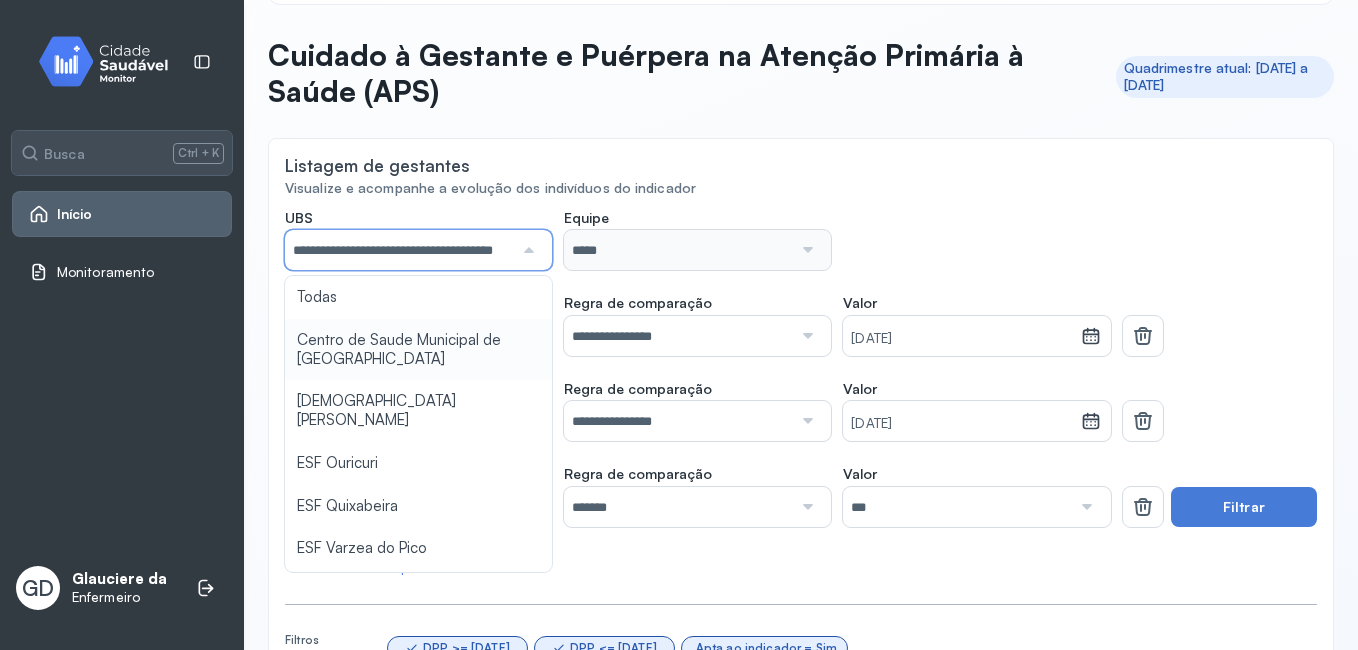 click on "**********" 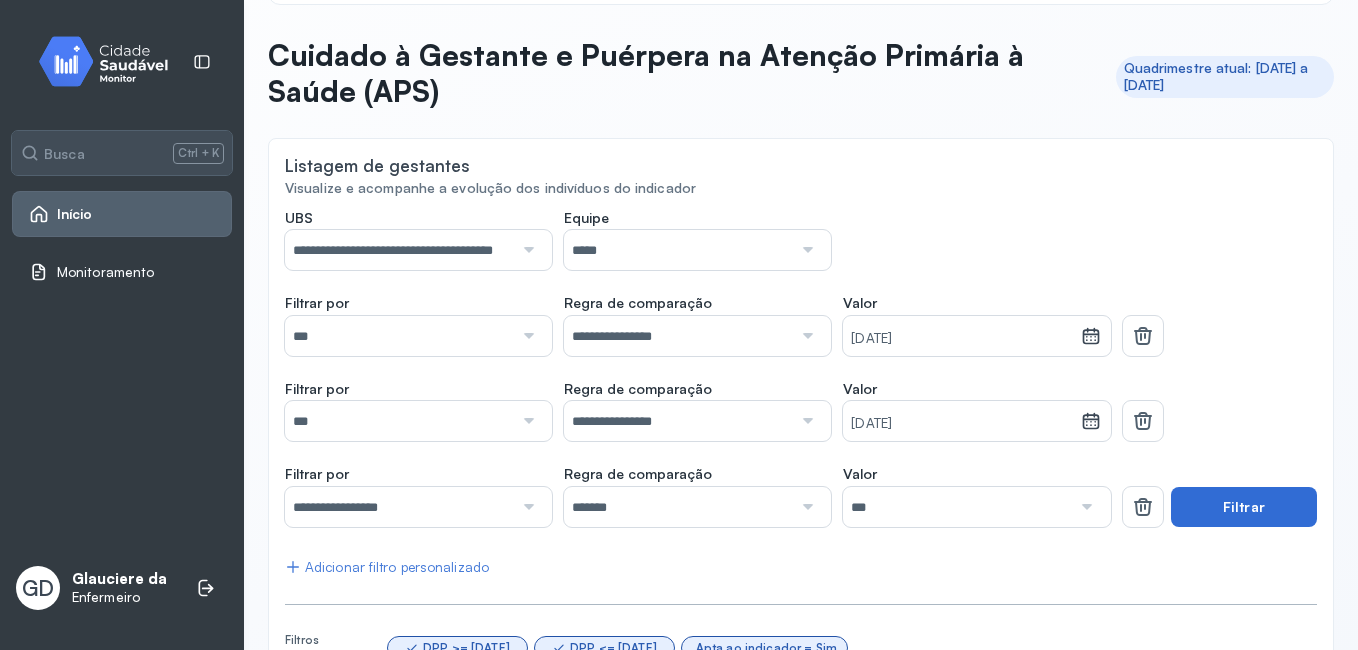 click on "Filtrar" at bounding box center [1244, 507] 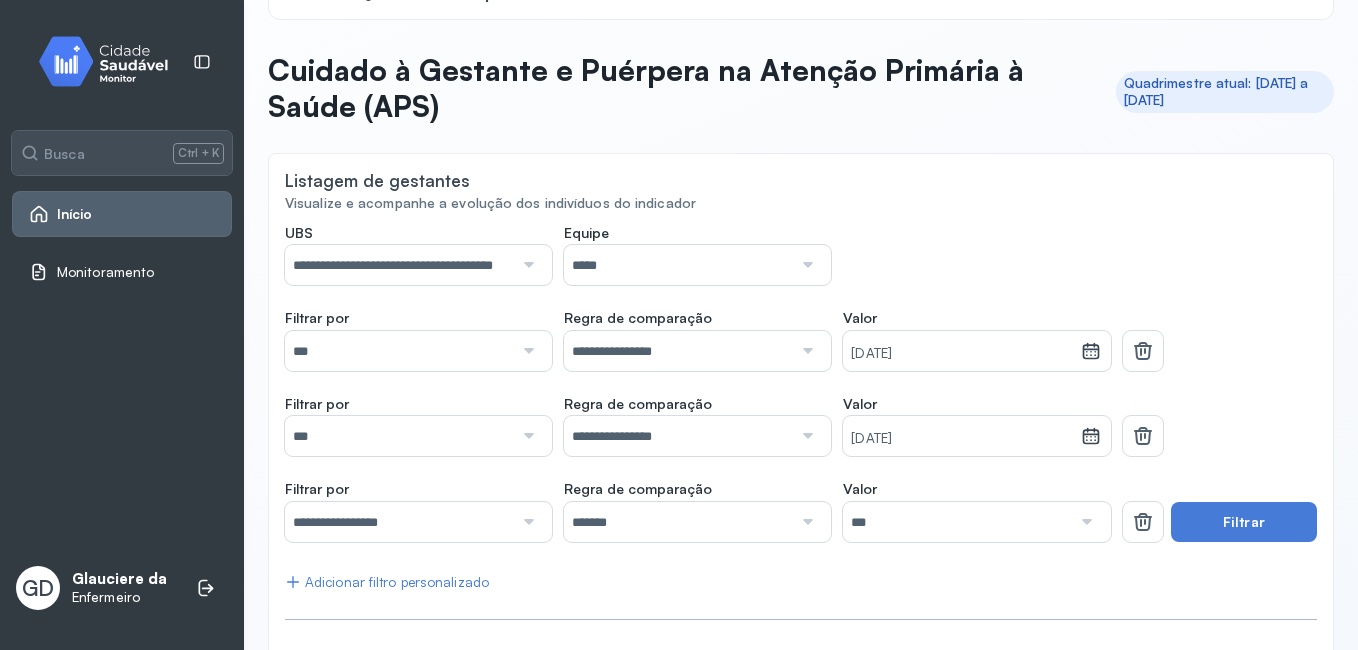 scroll, scrollTop: 0, scrollLeft: 0, axis: both 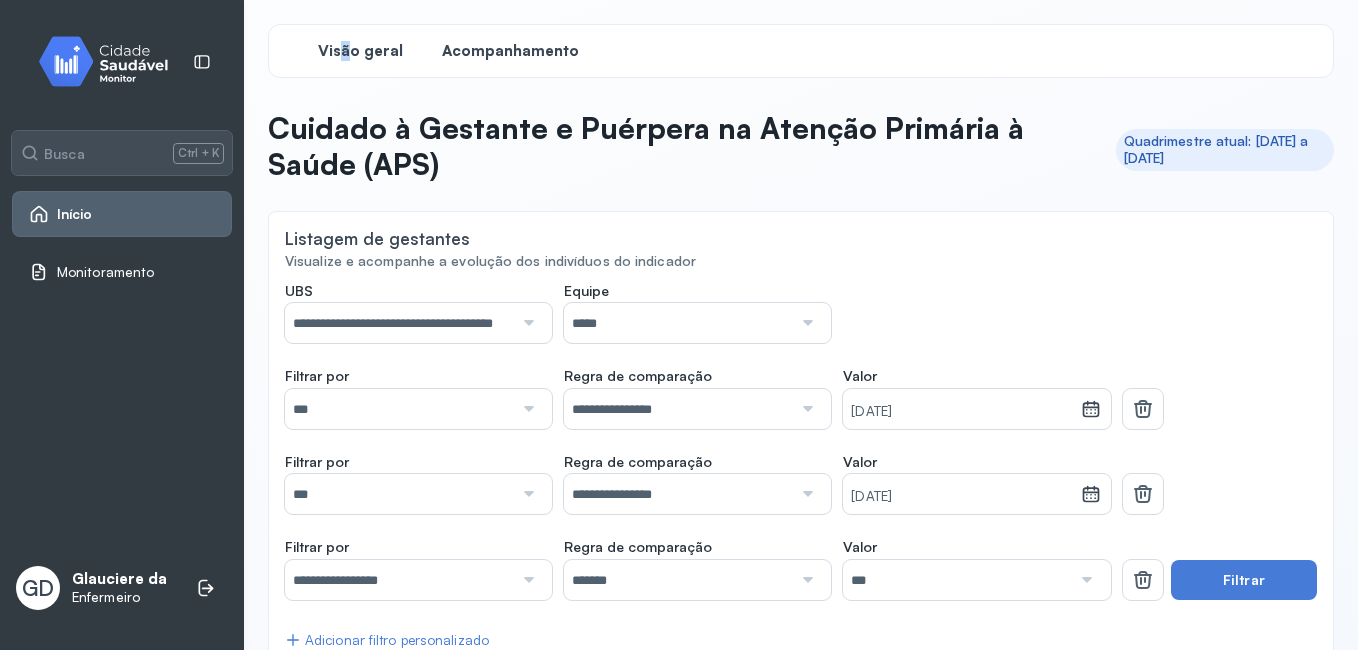 click on "Visão geral" at bounding box center [360, 51] 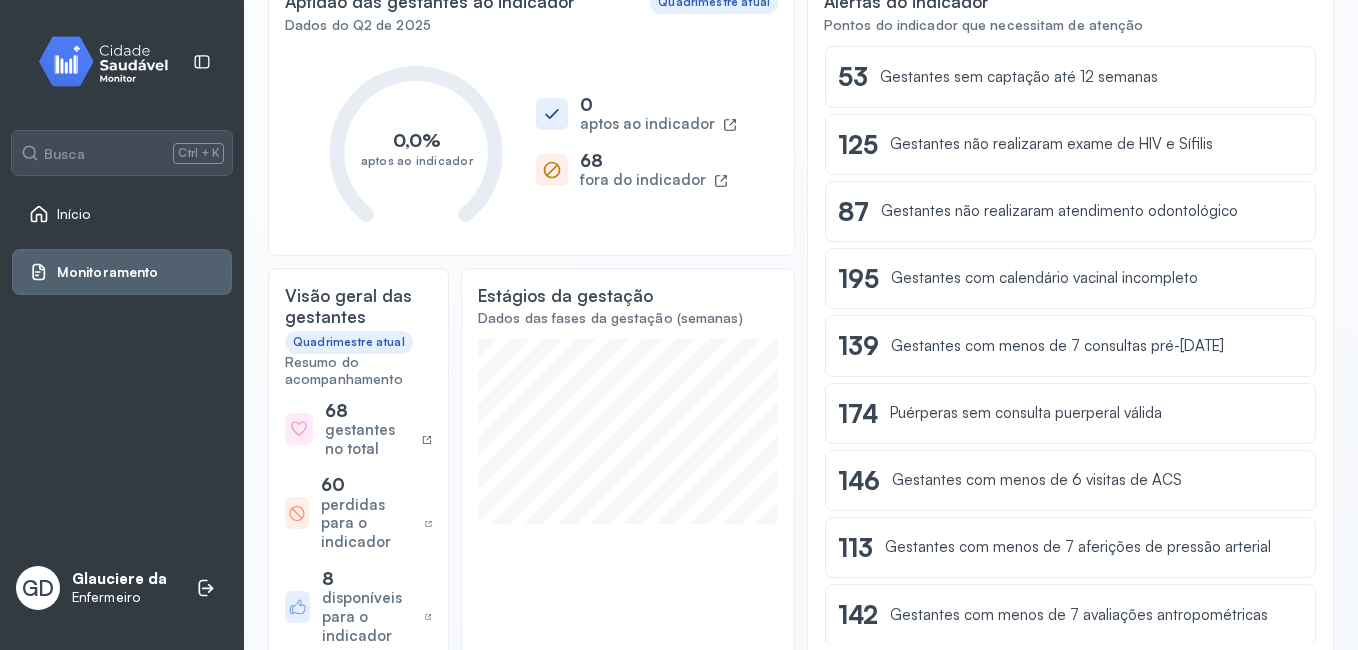 scroll, scrollTop: 100, scrollLeft: 0, axis: vertical 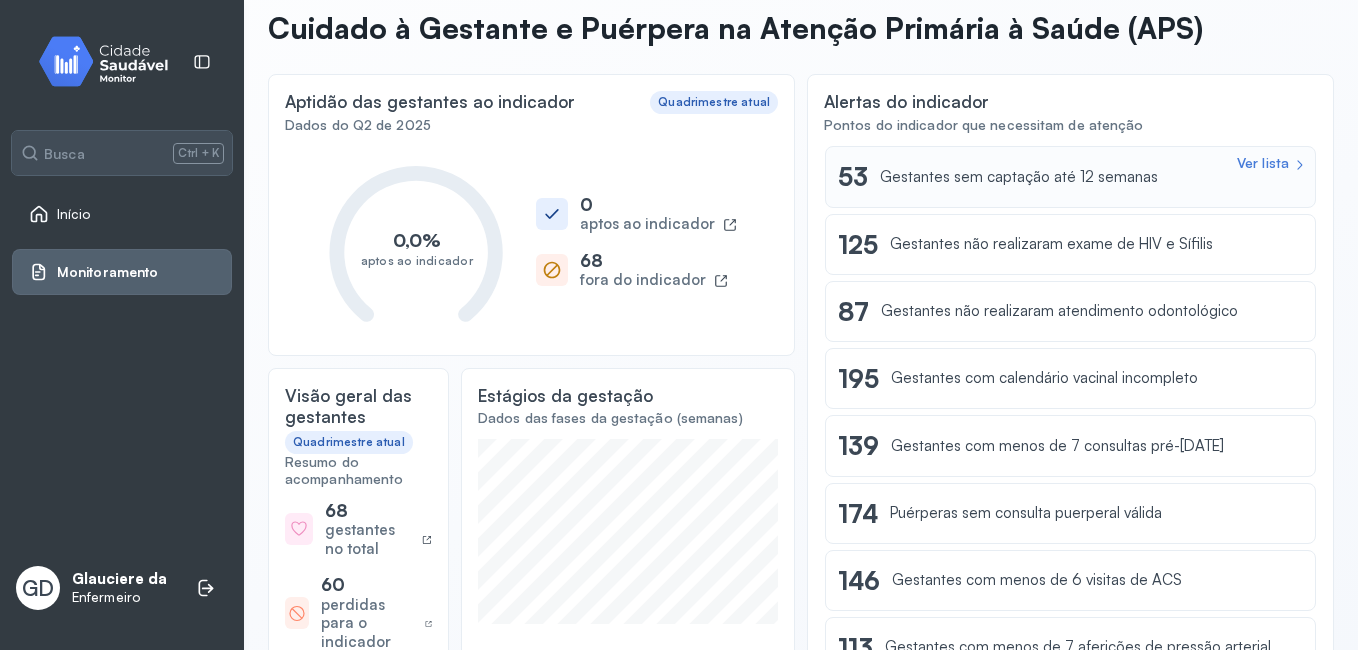 click on "Gestantes sem captação até 12 semanas" at bounding box center [1019, 177] 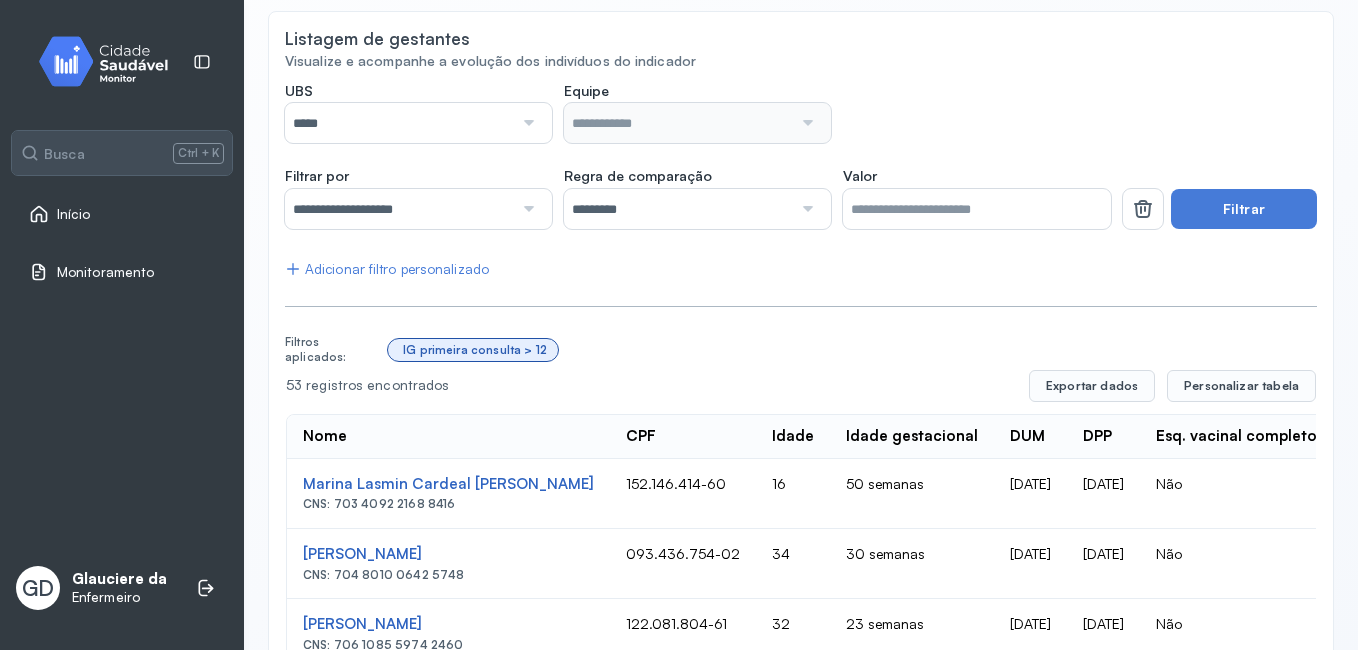 scroll, scrollTop: 100, scrollLeft: 0, axis: vertical 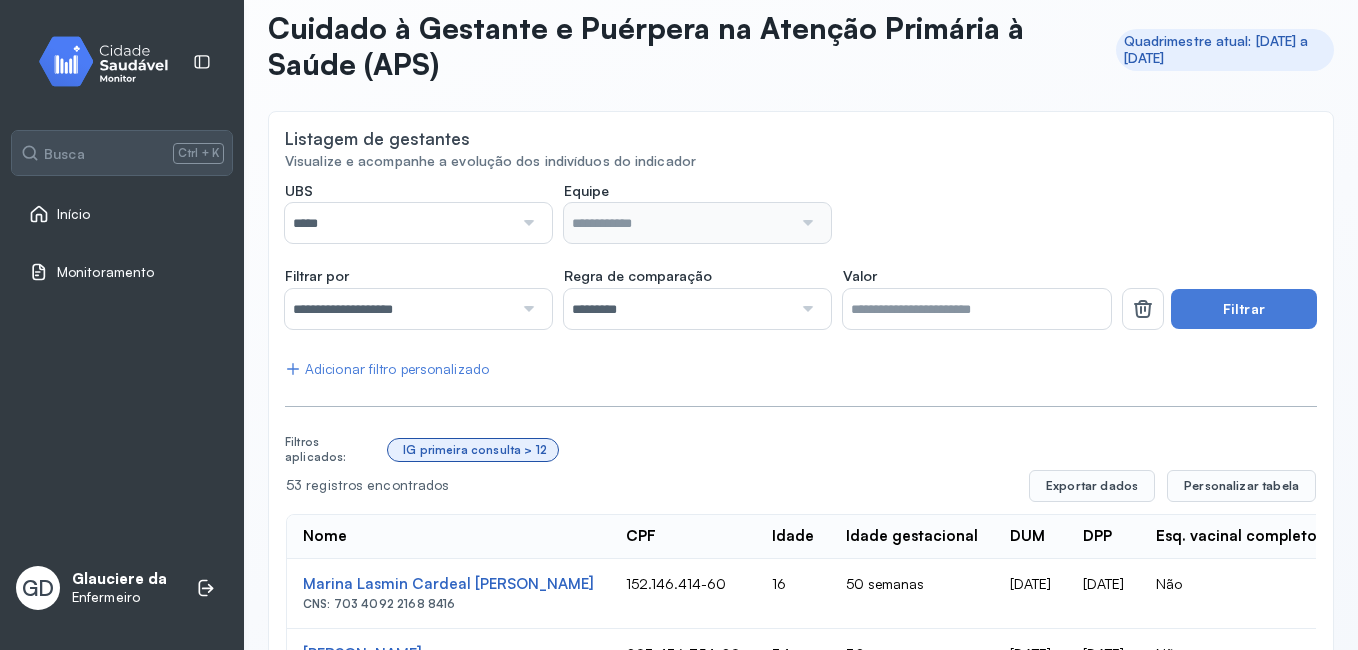 click on "*****" at bounding box center (399, 223) 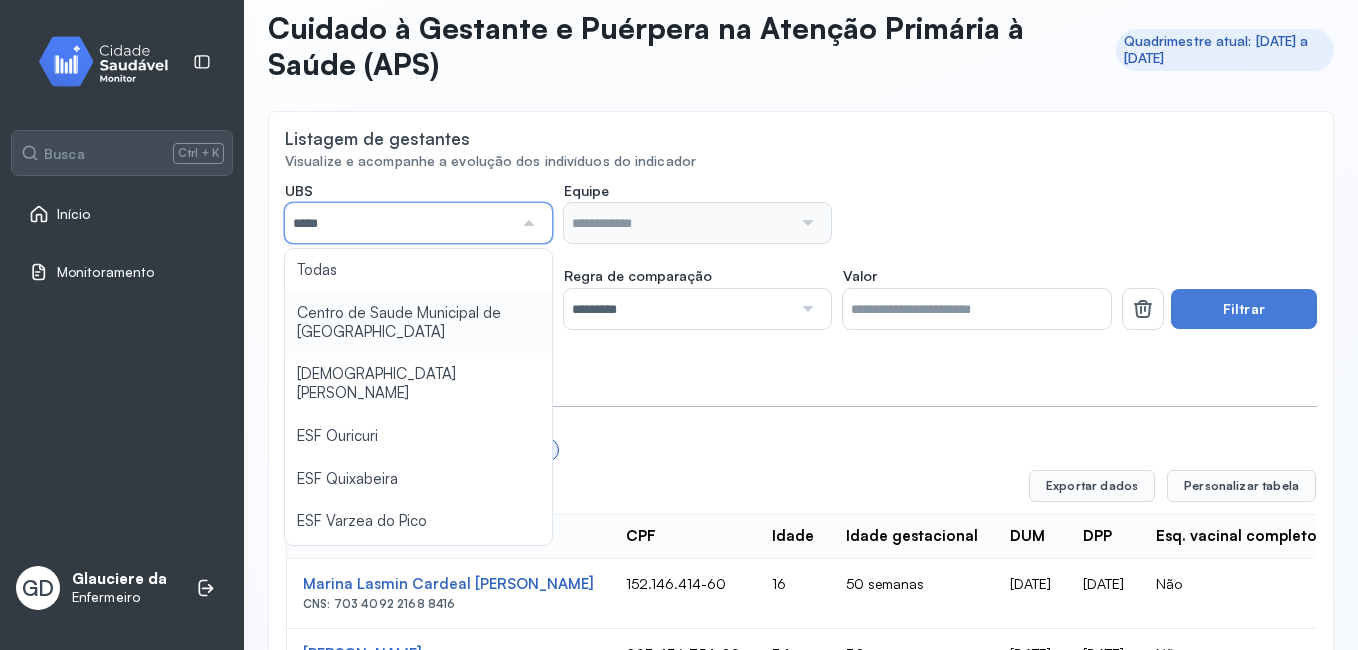 type on "**********" 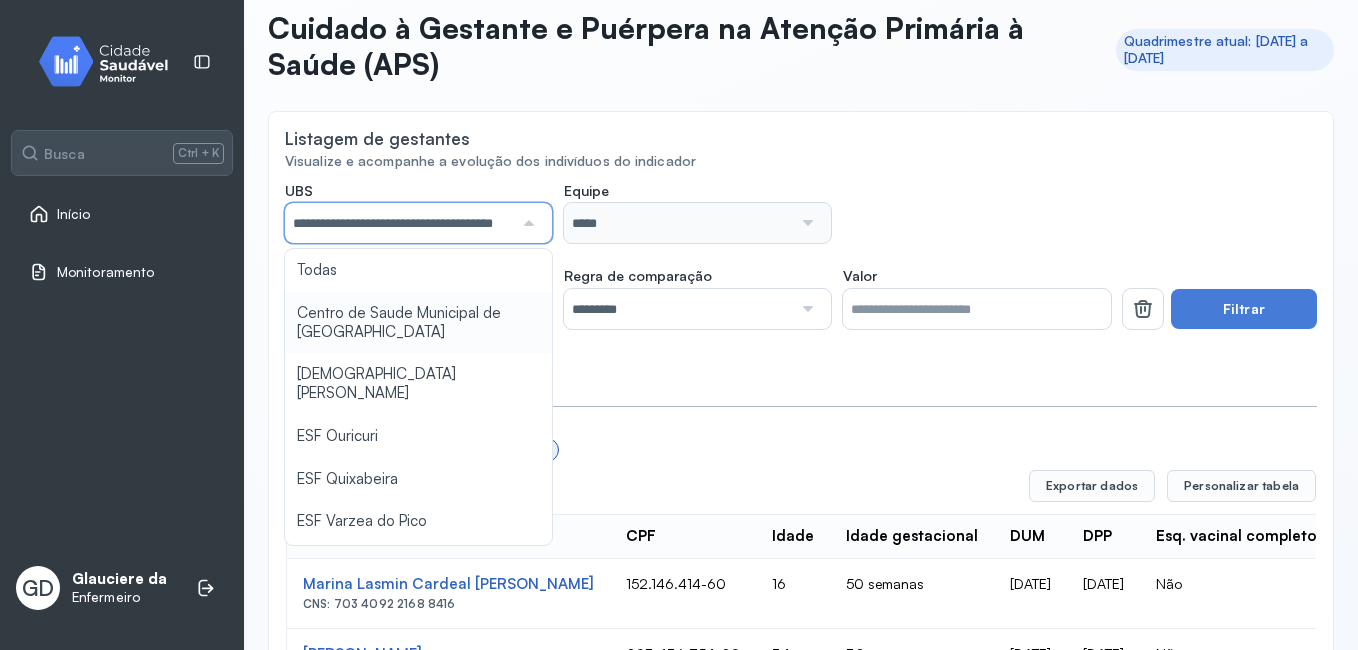 click on "**********" 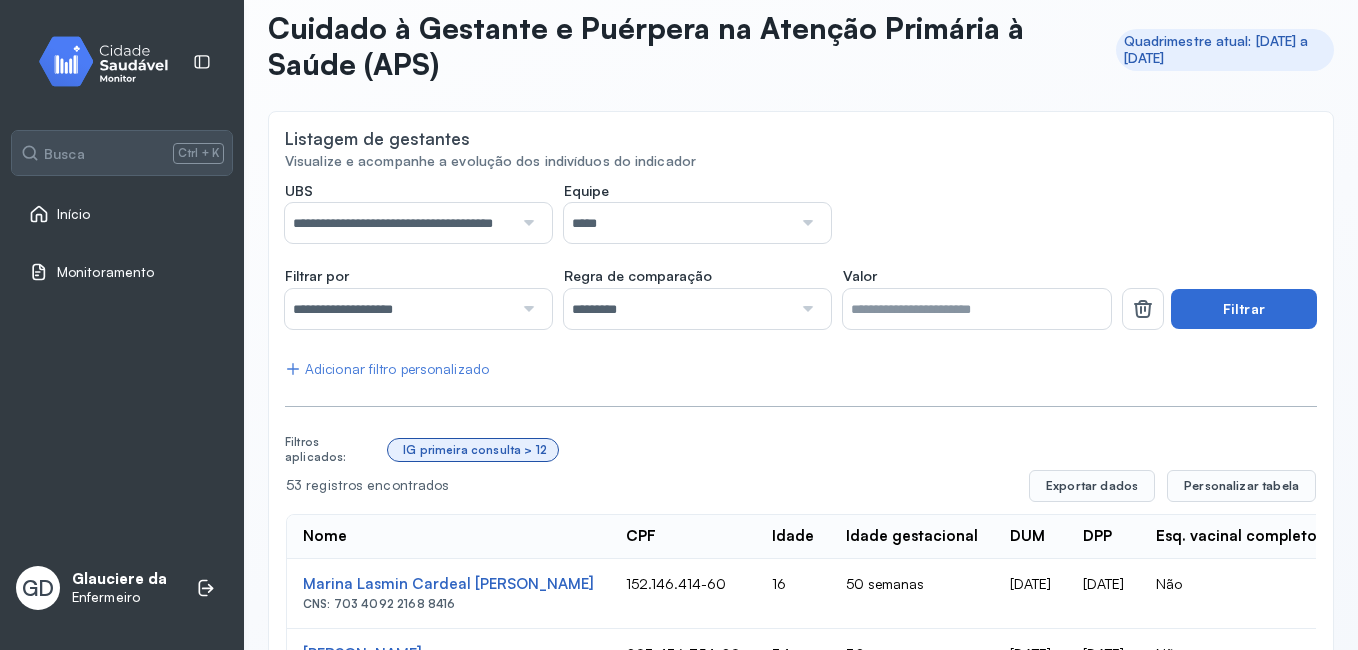 click on "Filtrar" at bounding box center (1244, 309) 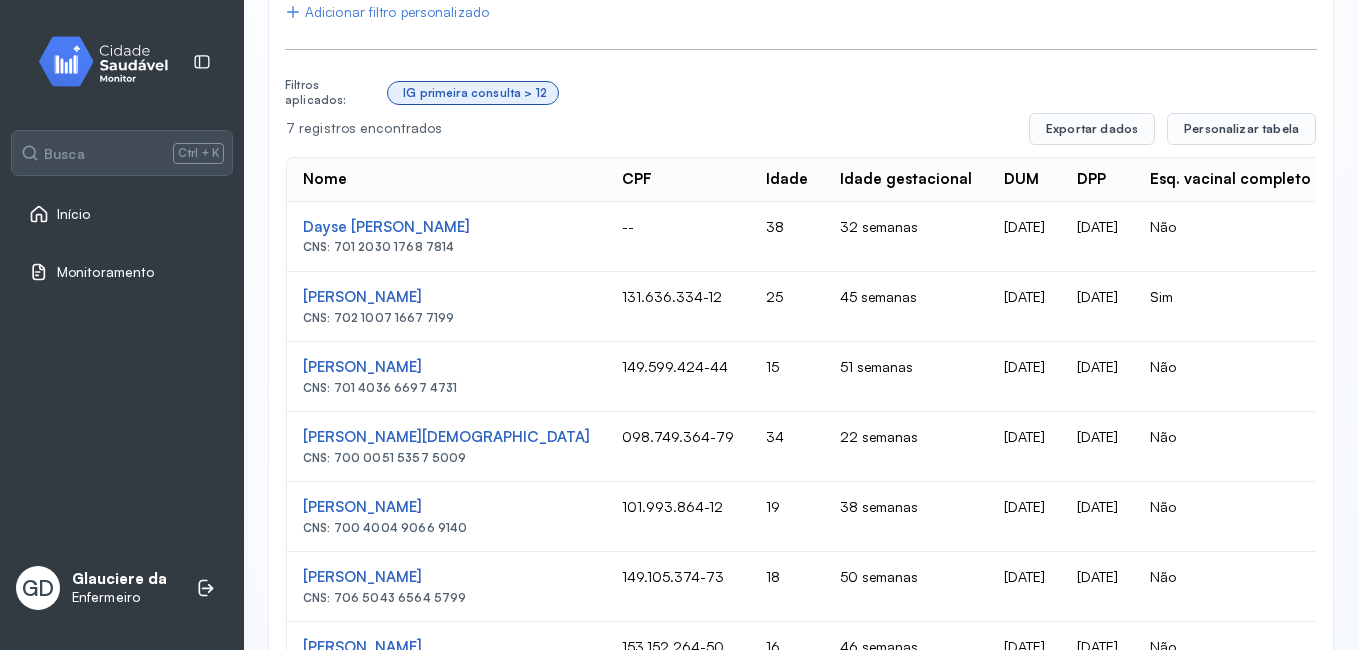 scroll, scrollTop: 557, scrollLeft: 0, axis: vertical 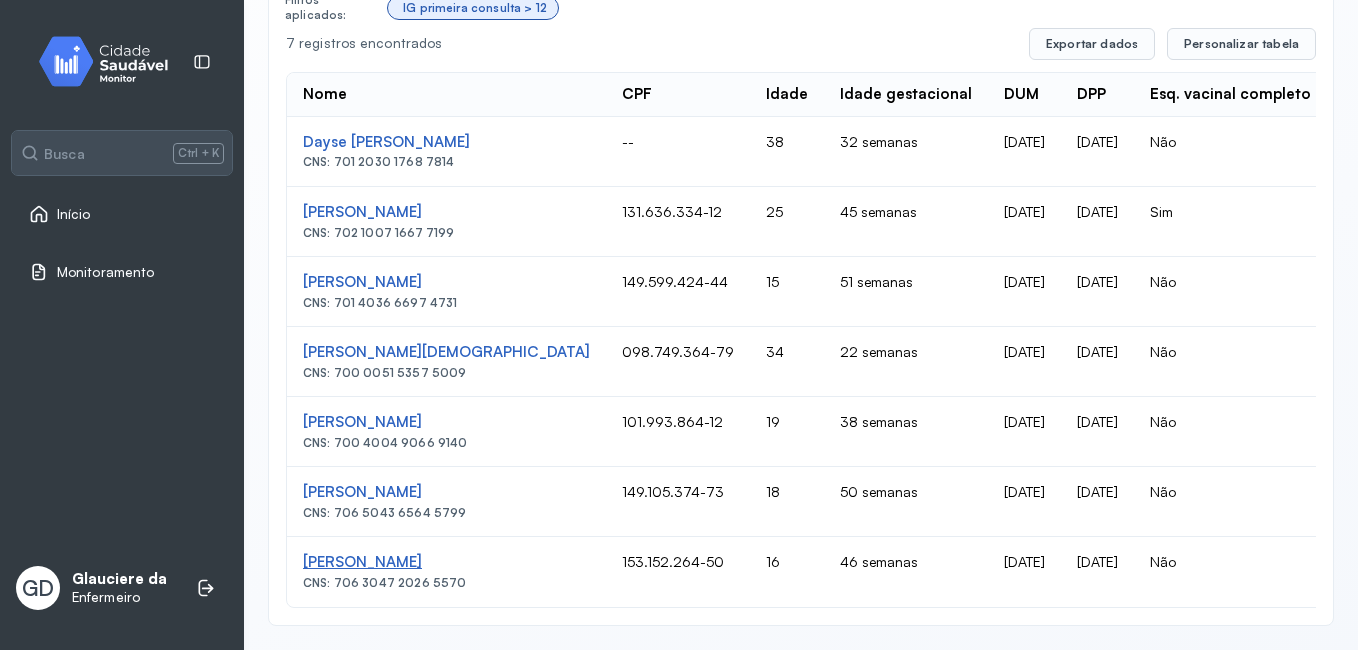 click on "[PERSON_NAME]" at bounding box center [446, 562] 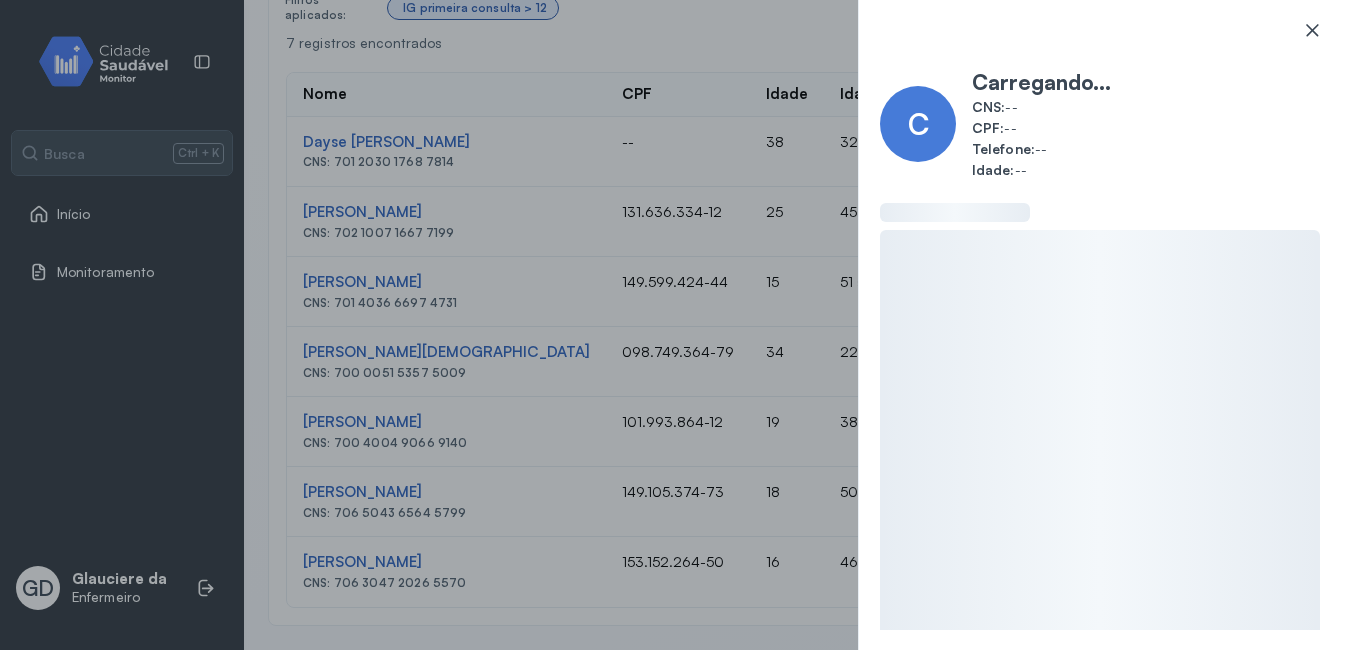 click 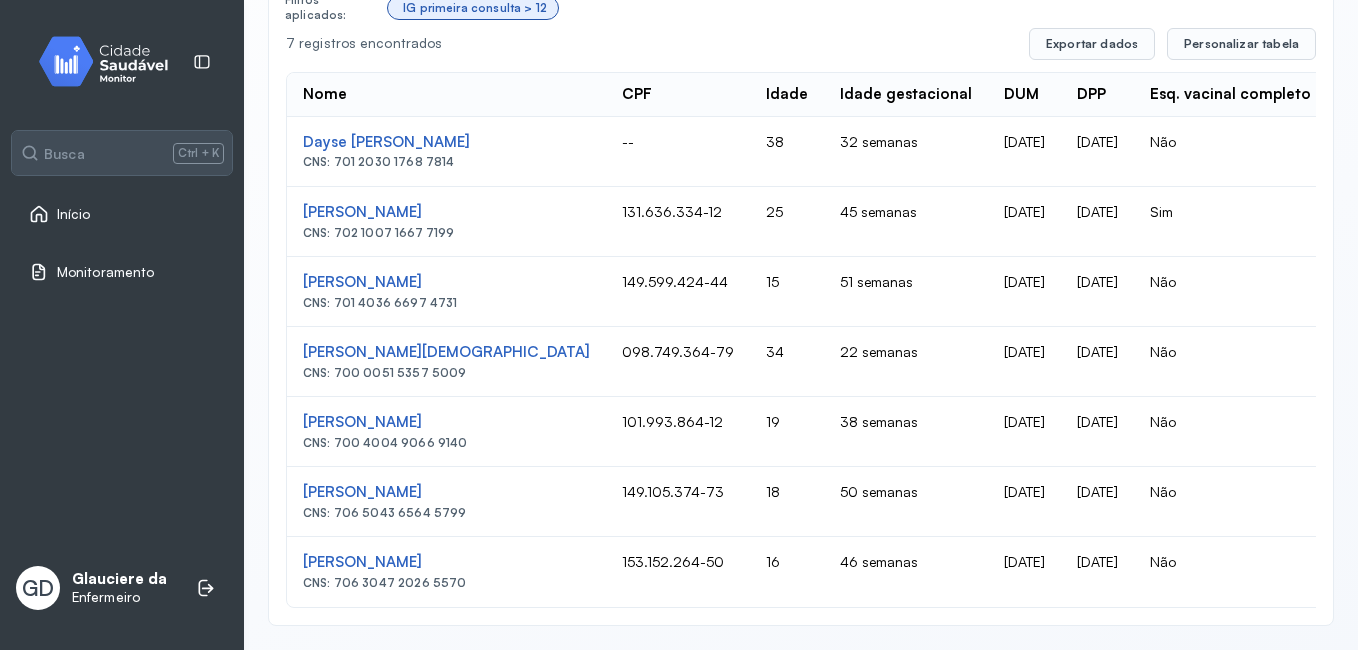scroll, scrollTop: 0, scrollLeft: 0, axis: both 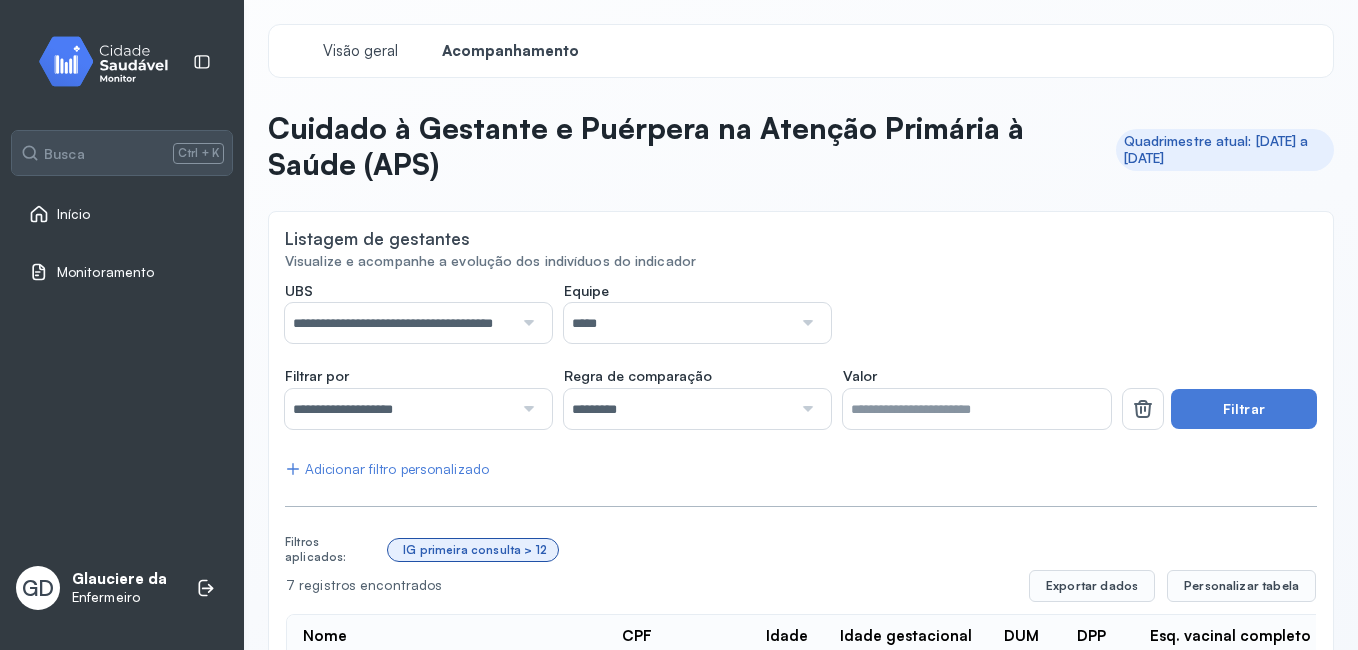 click on "**" at bounding box center [976, 409] 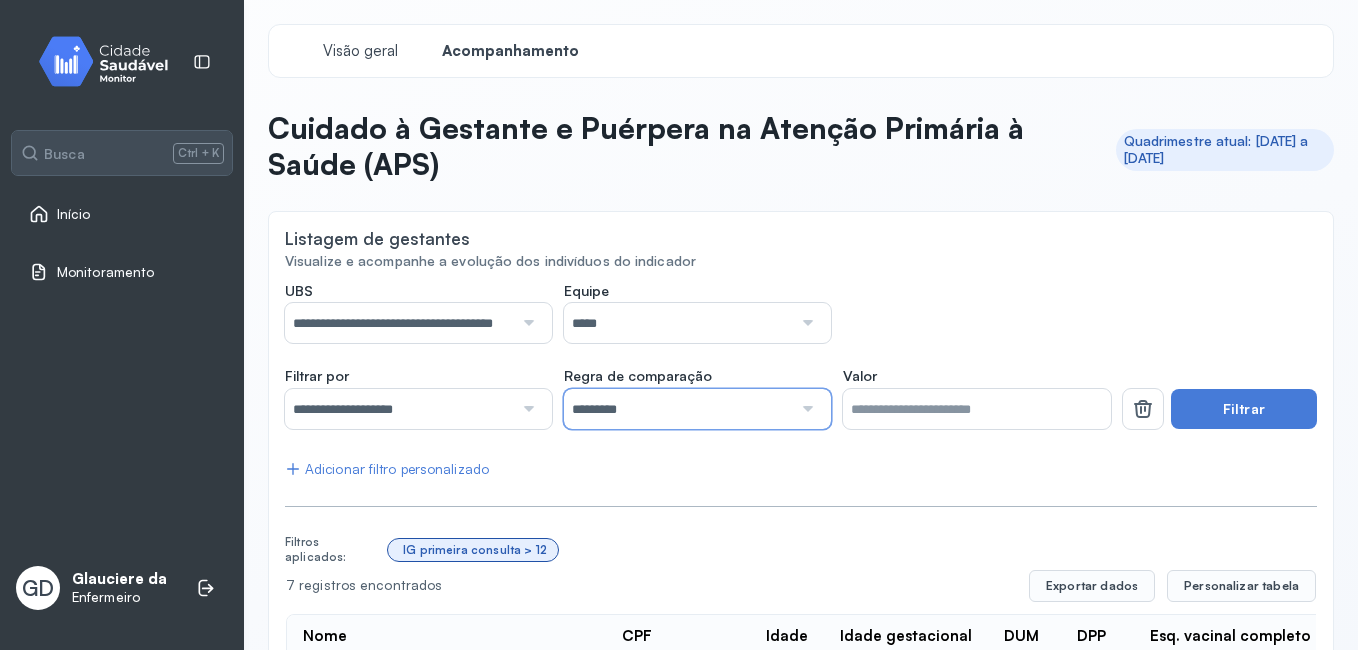 click on "*********" at bounding box center [678, 409] 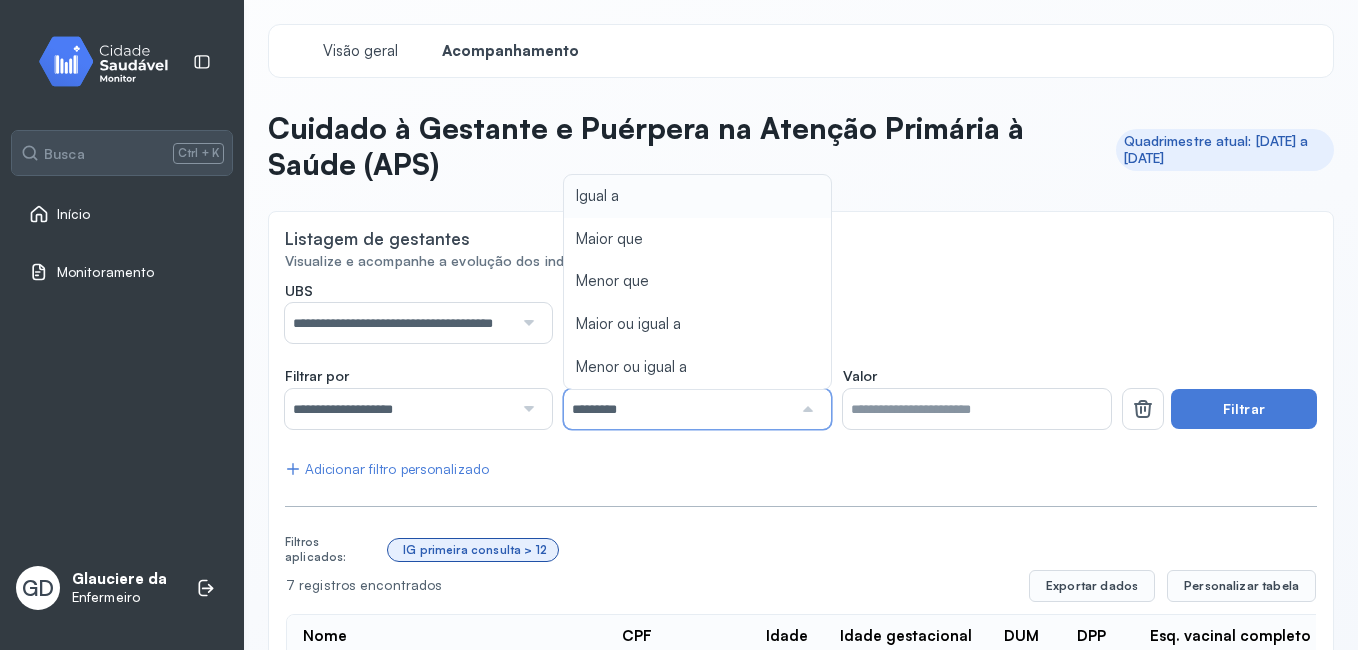 click on "**********" 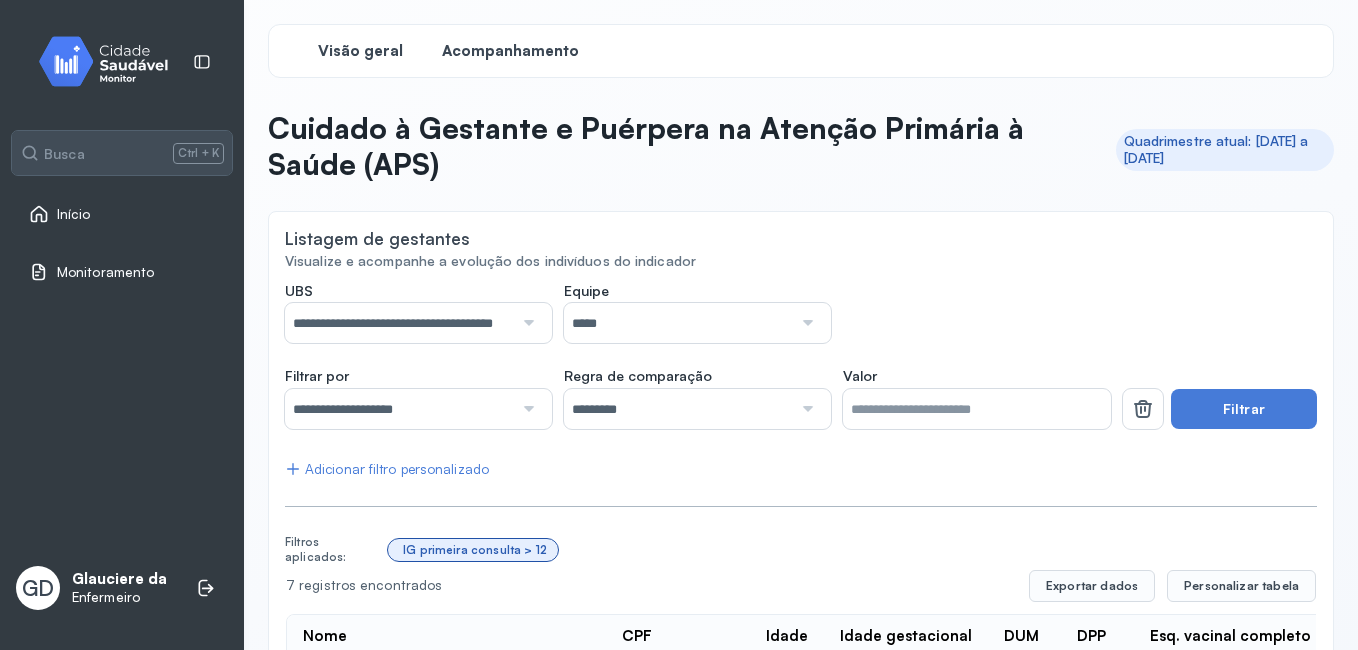 click on "Visão geral" 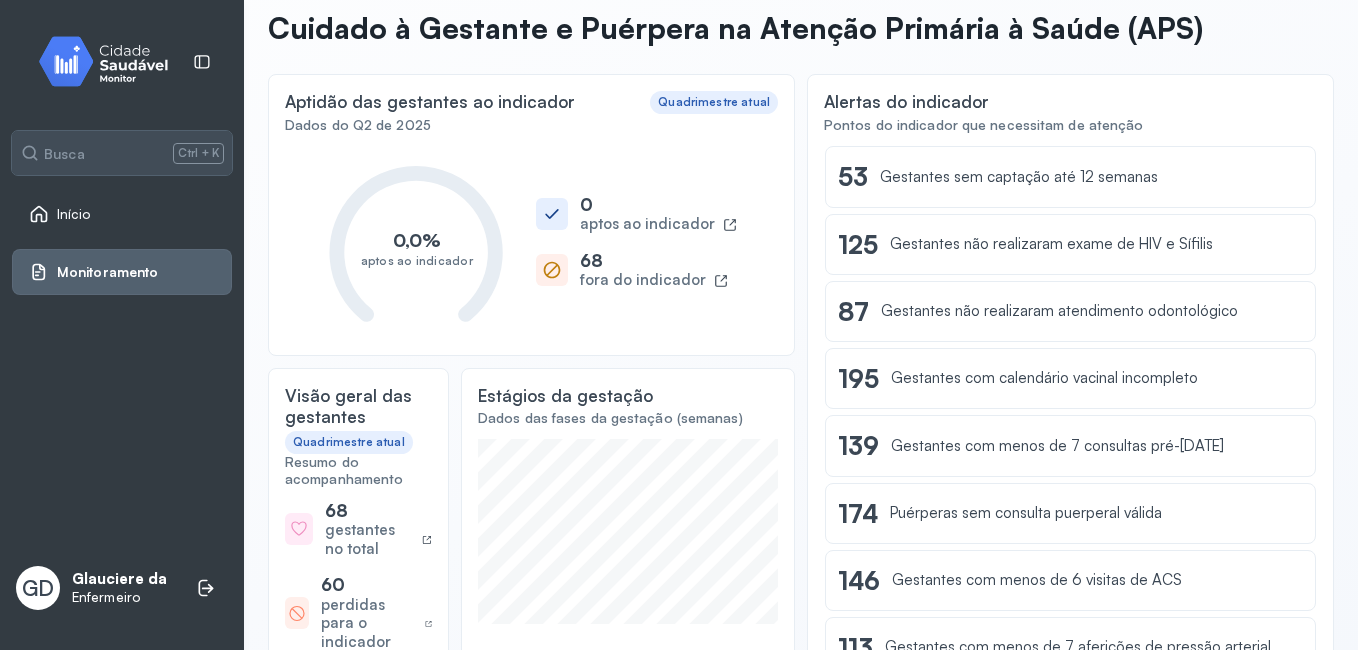 scroll, scrollTop: 200, scrollLeft: 0, axis: vertical 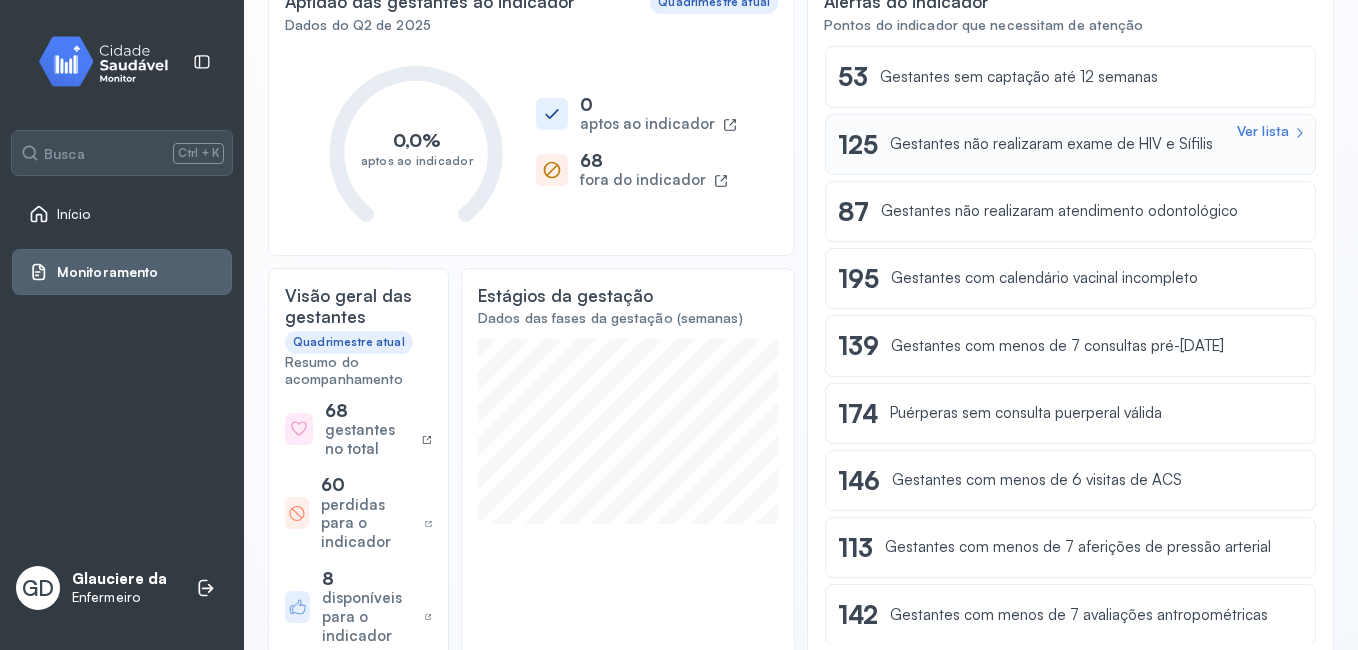click on "Gestantes não realizaram exame de HIV e Sífilis" at bounding box center (1051, 144) 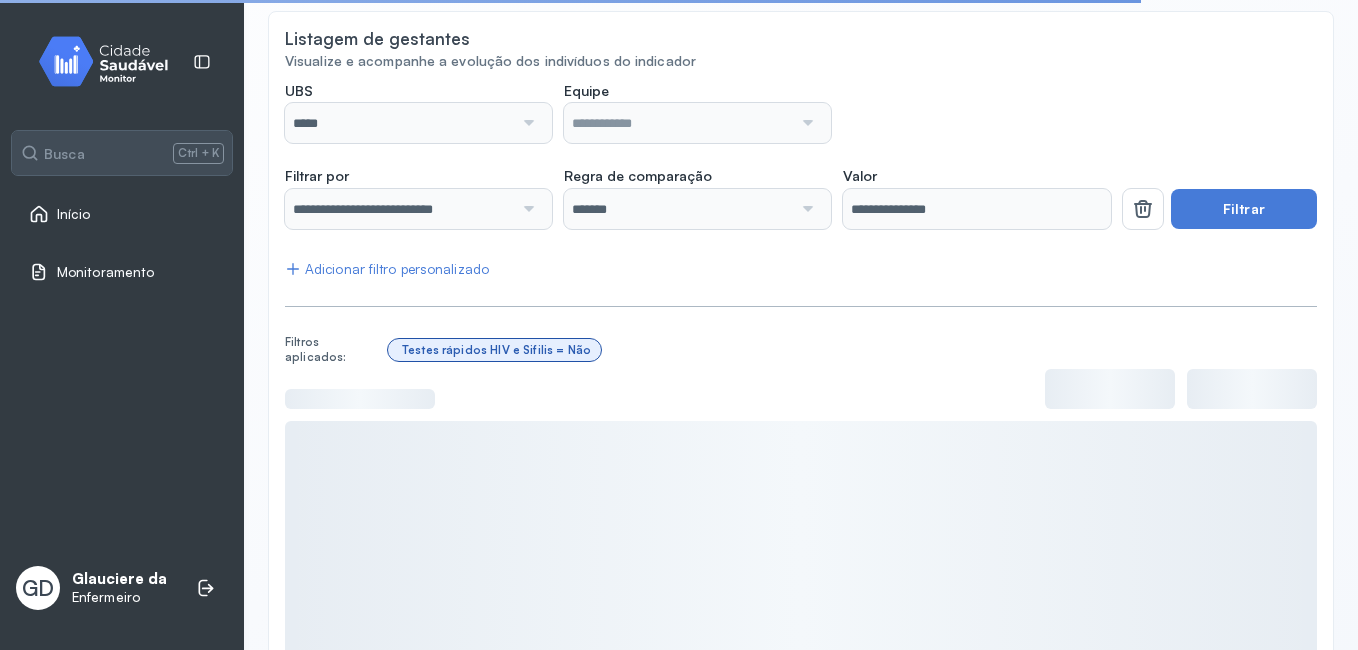 click at bounding box center (526, 123) 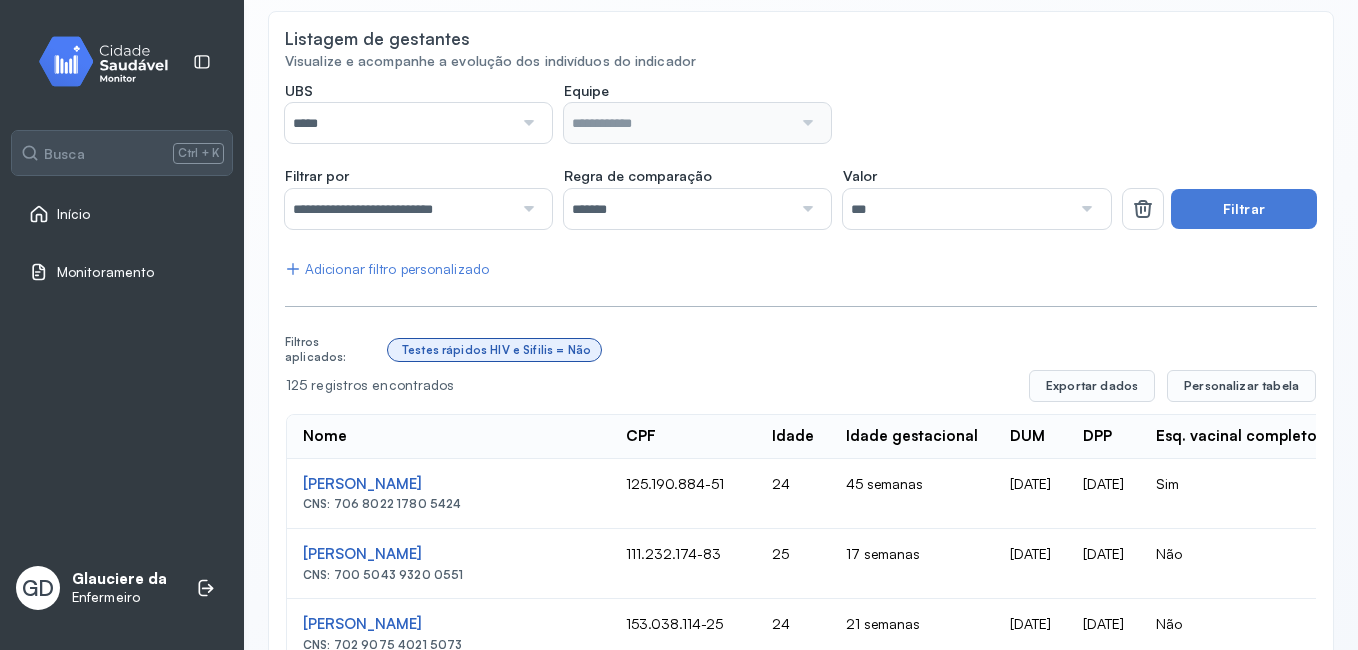 click at bounding box center (526, 123) 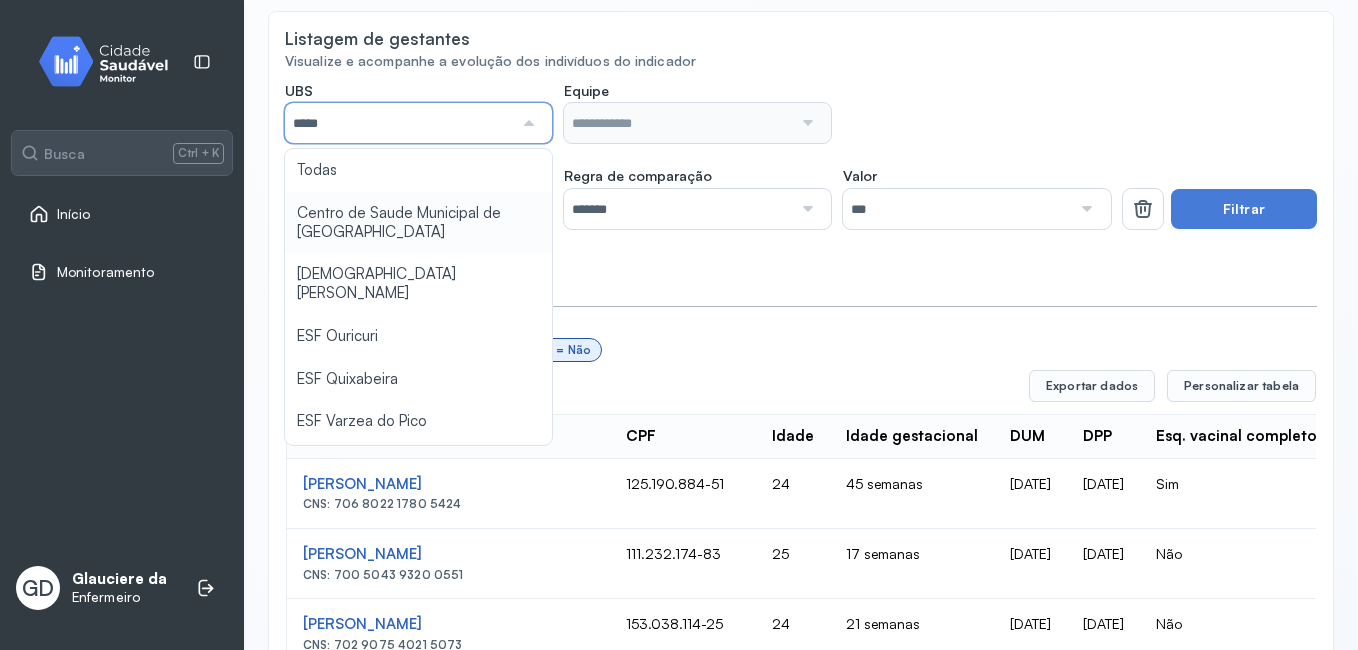 type on "**********" 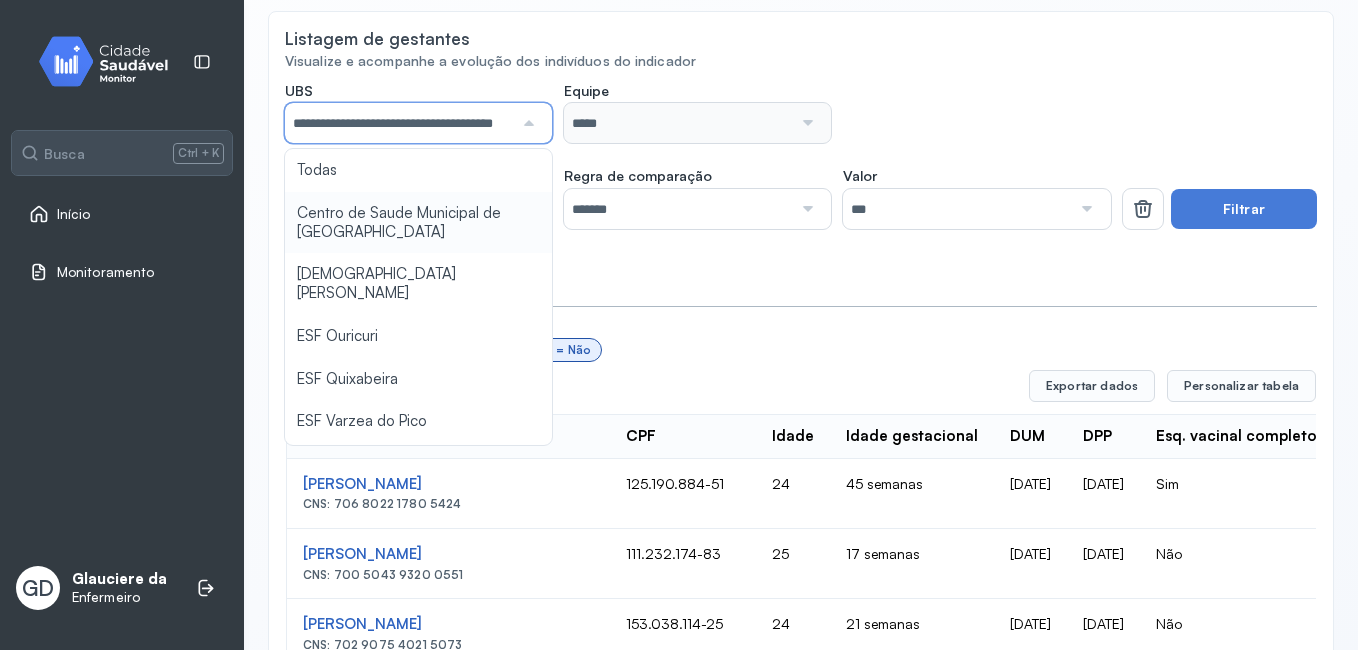 click on "**********" 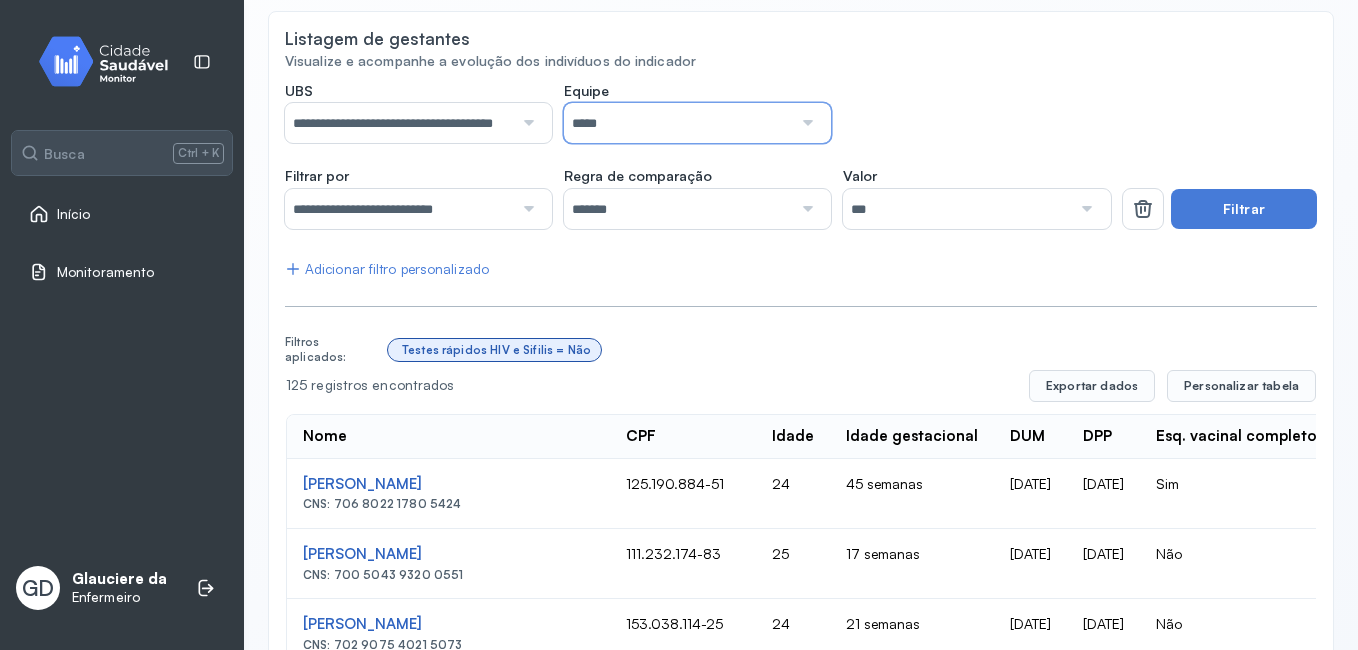 click on "*****" at bounding box center [678, 123] 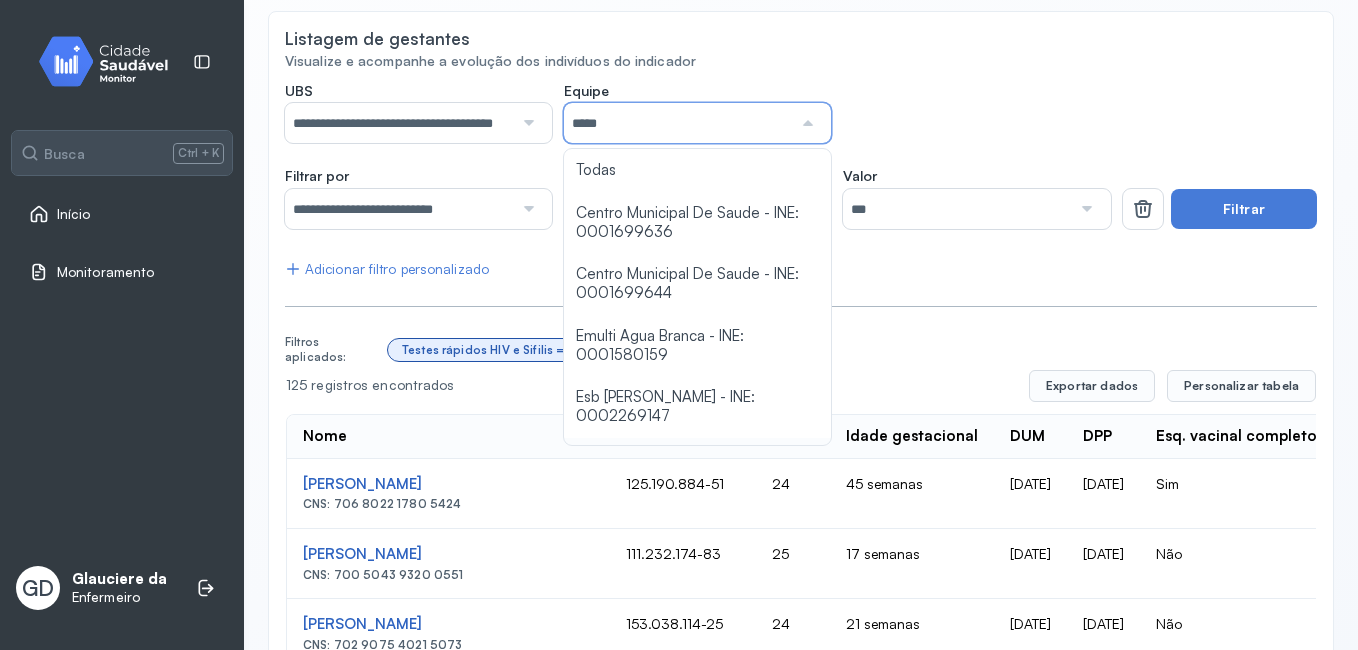 type on "**********" 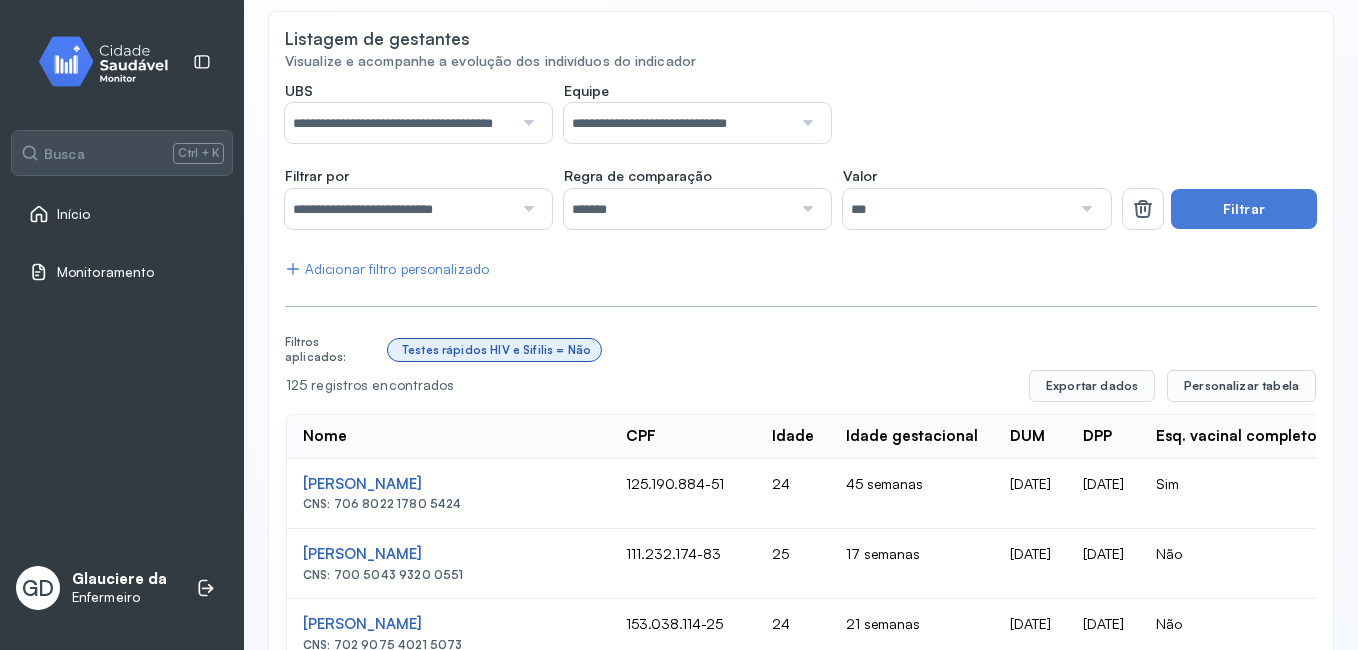 click on "**********" 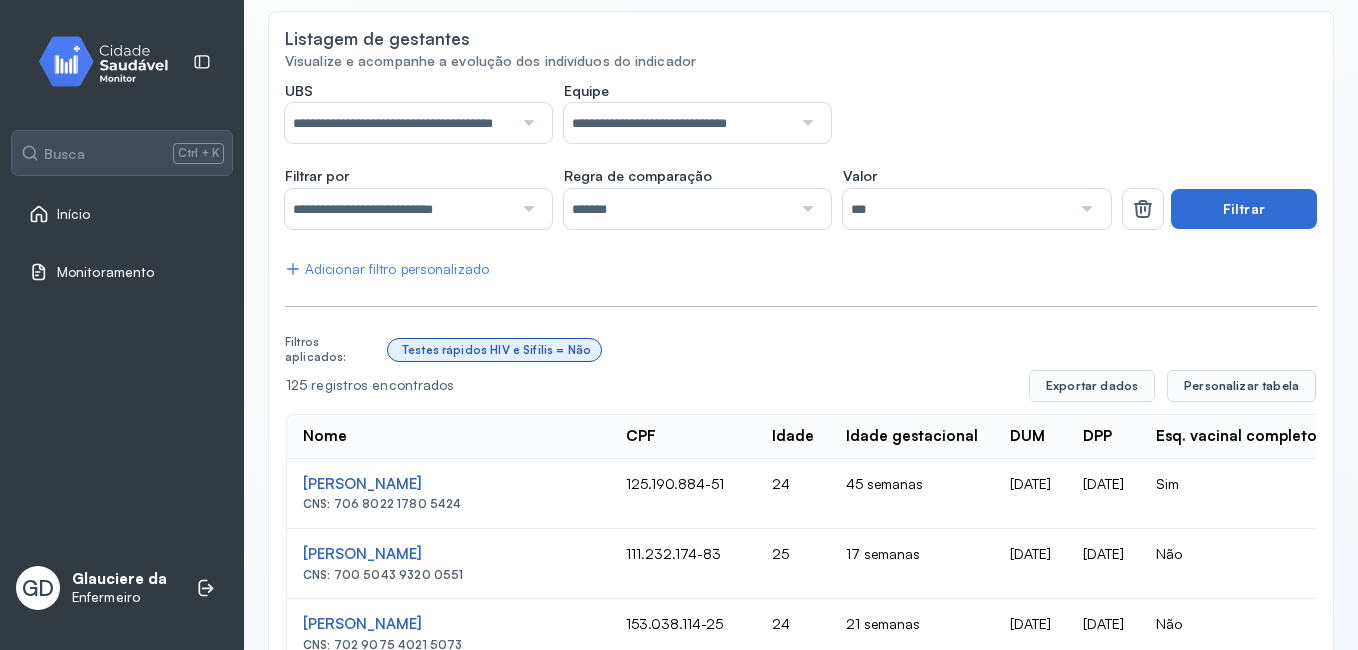 click on "Filtrar" at bounding box center [1244, 209] 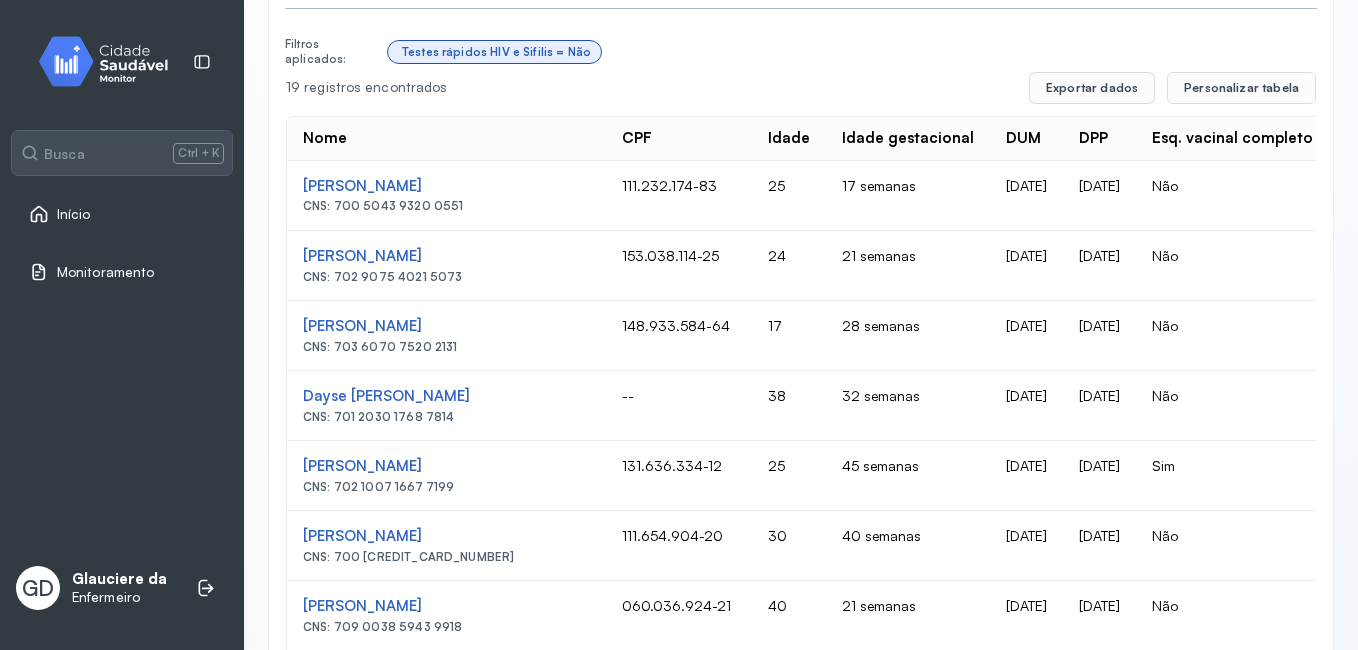 scroll, scrollTop: 0, scrollLeft: 0, axis: both 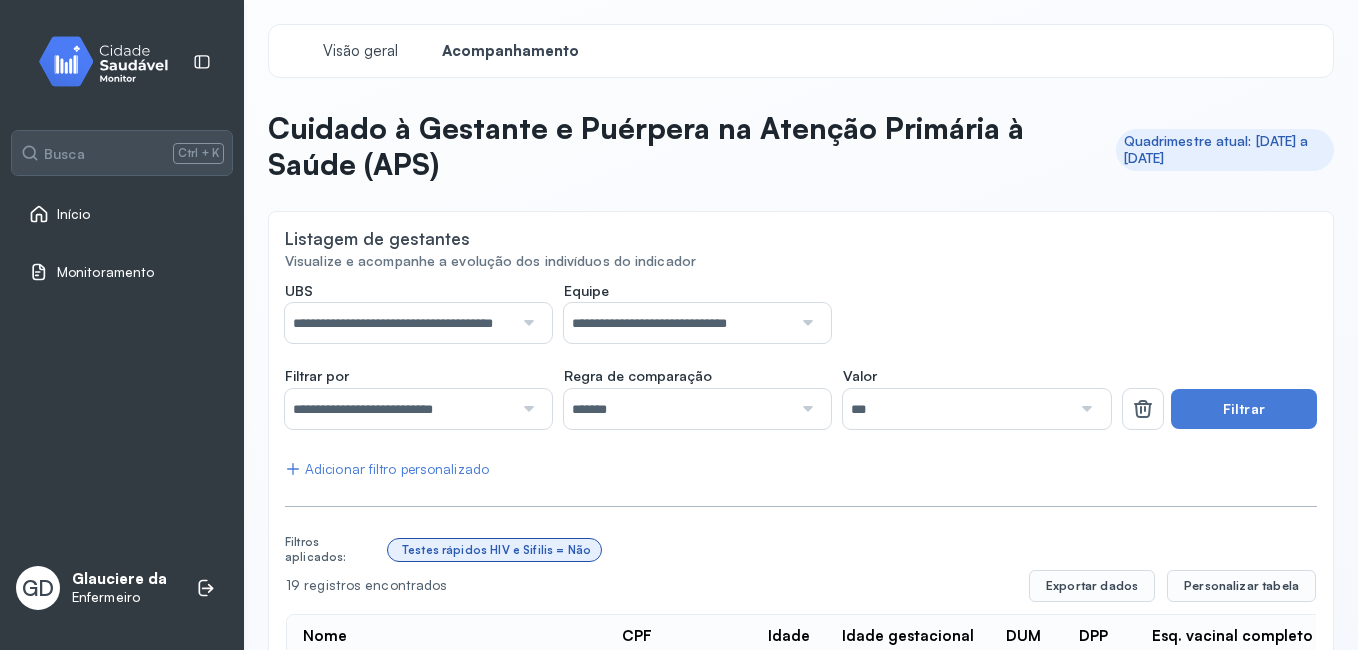 type 